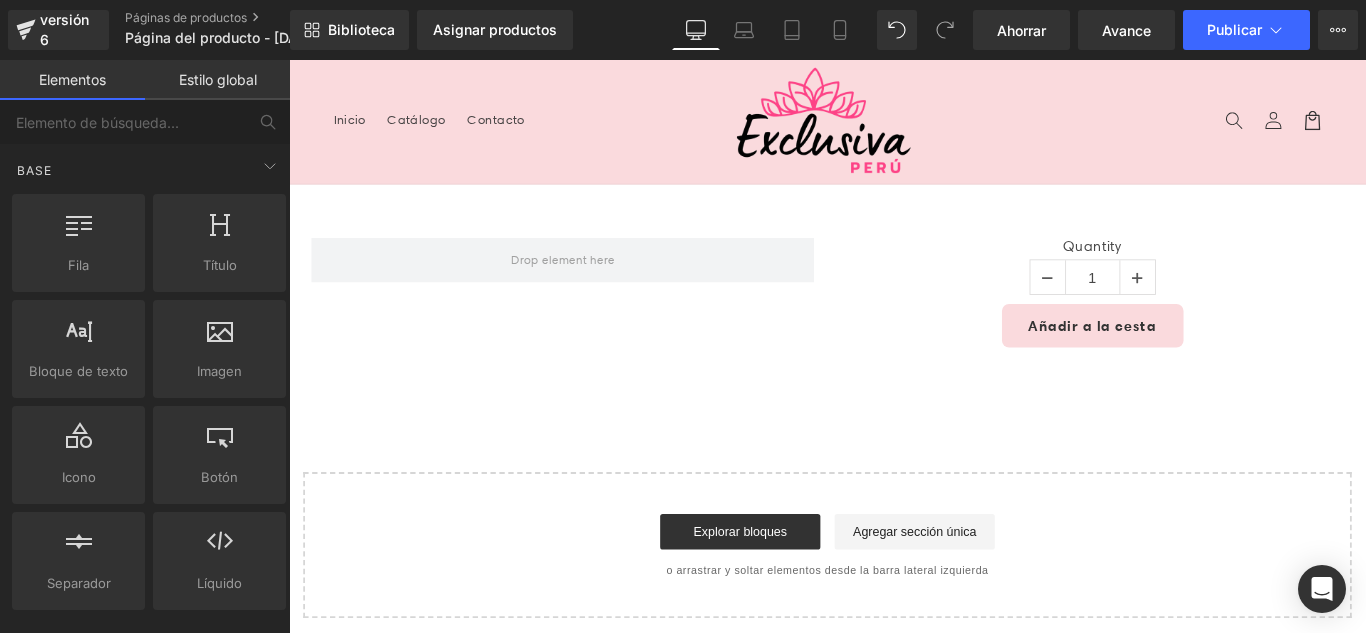 scroll, scrollTop: 0, scrollLeft: 0, axis: both 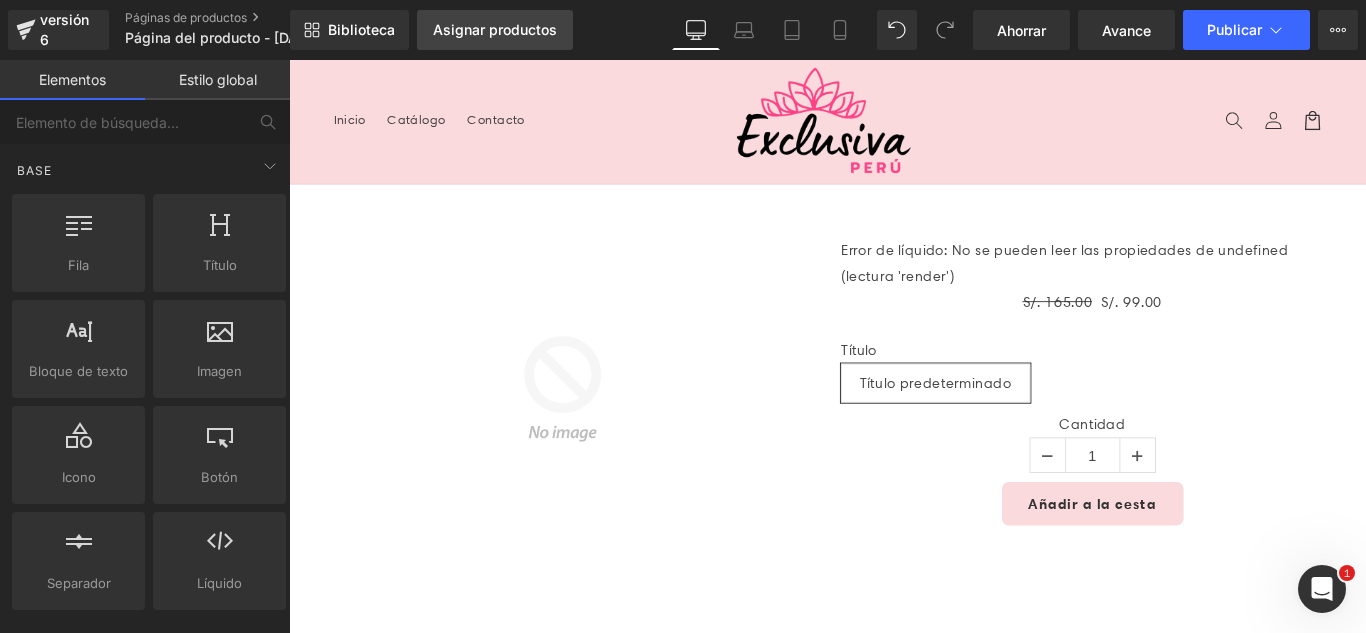 click on "Asignar productos" at bounding box center [495, 29] 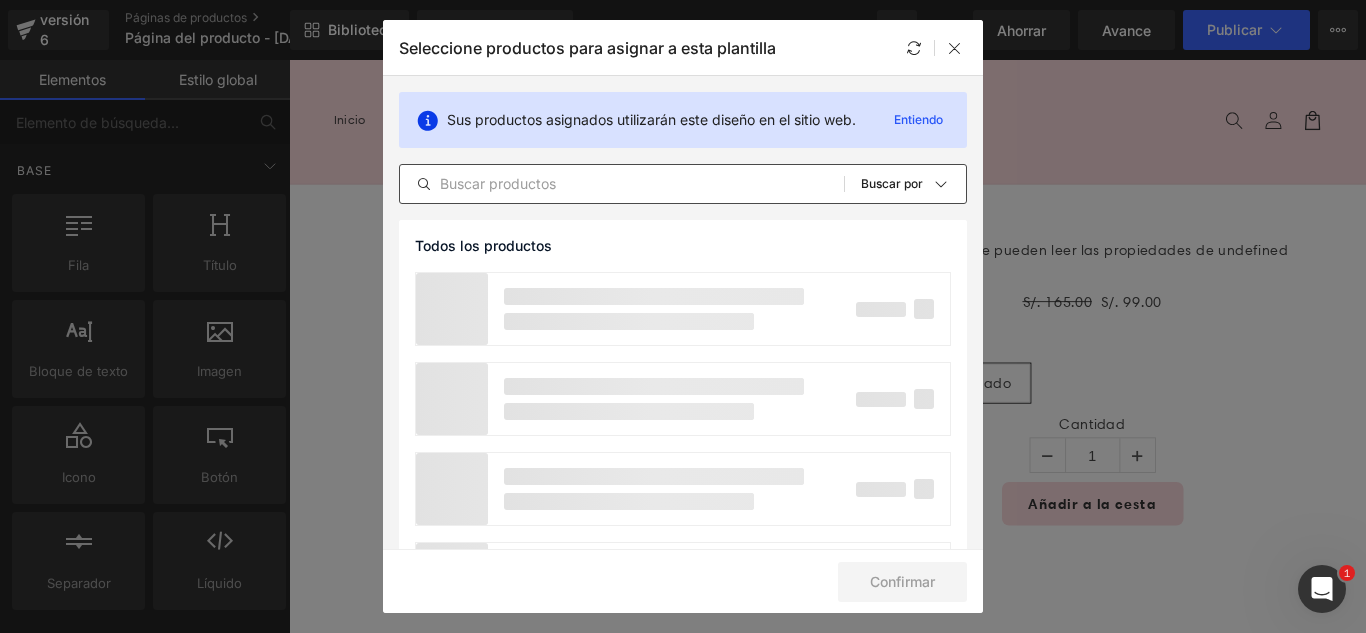 click at bounding box center (622, 184) 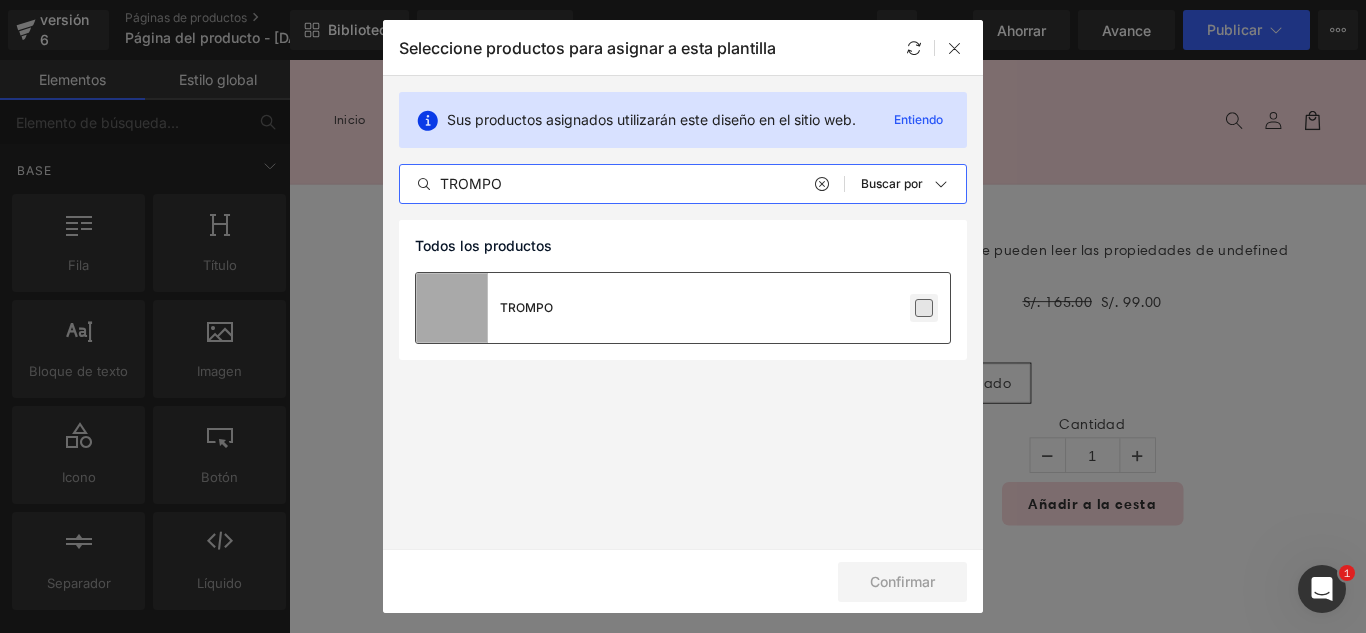 type on "TROMPO" 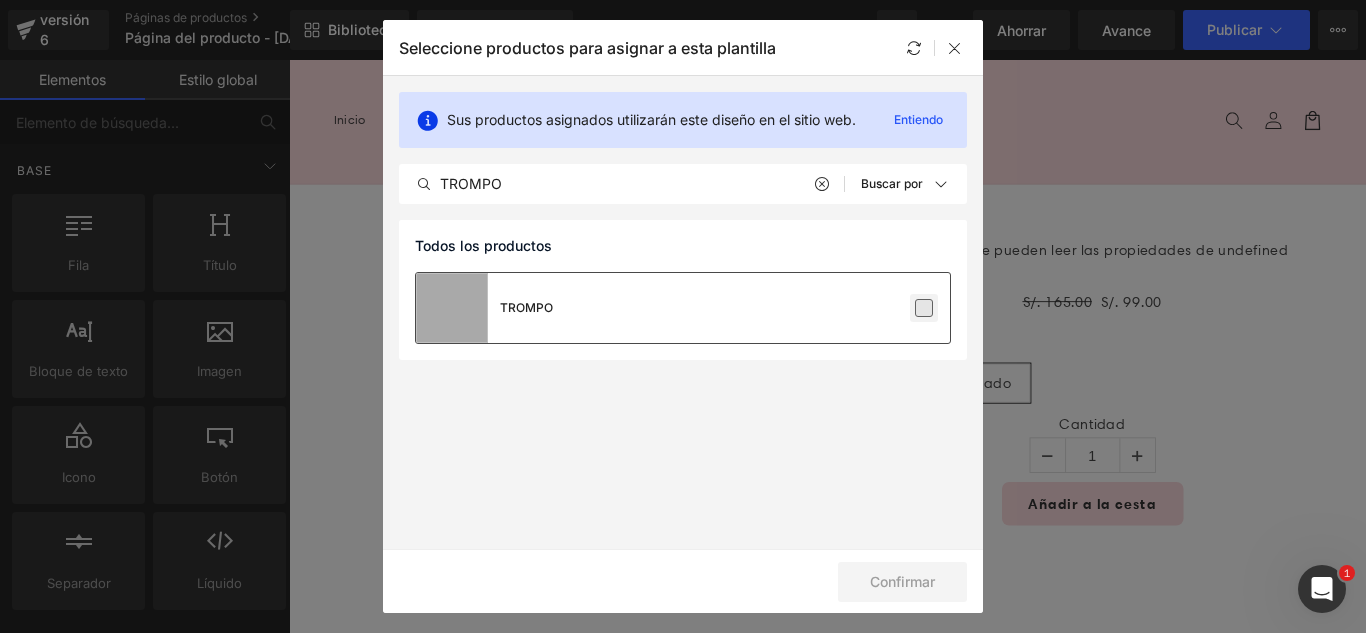 click at bounding box center (924, 308) 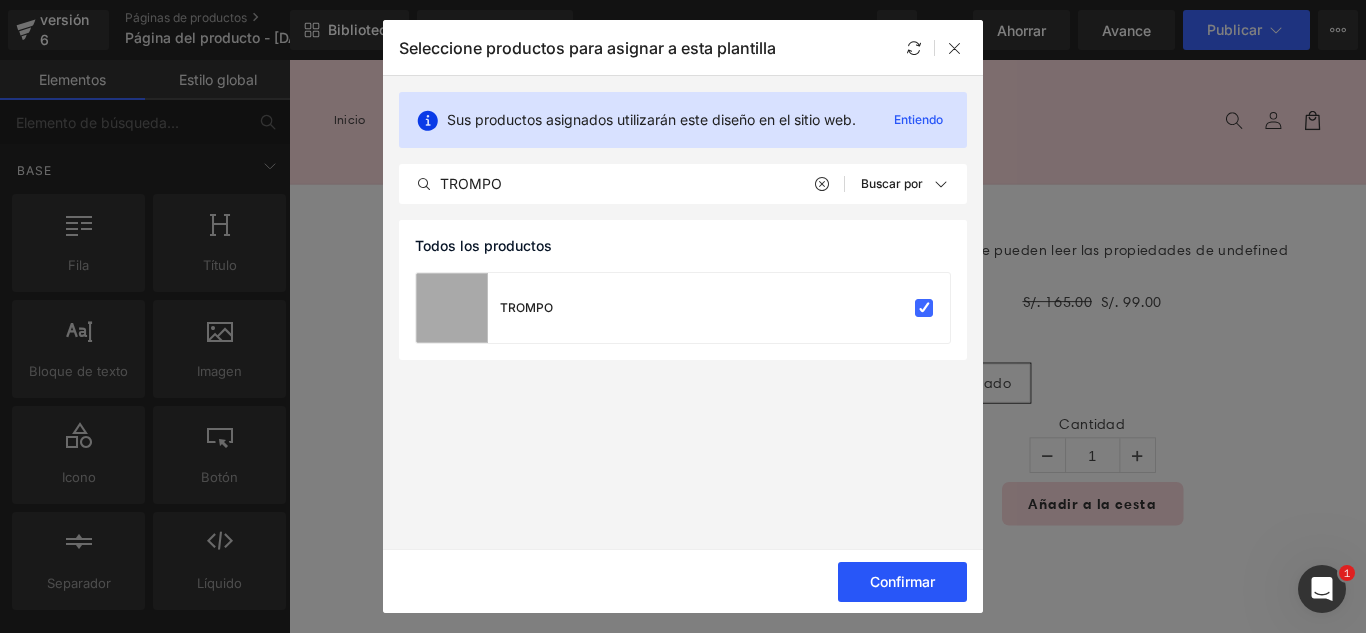 click on "Confirmar" at bounding box center (902, 581) 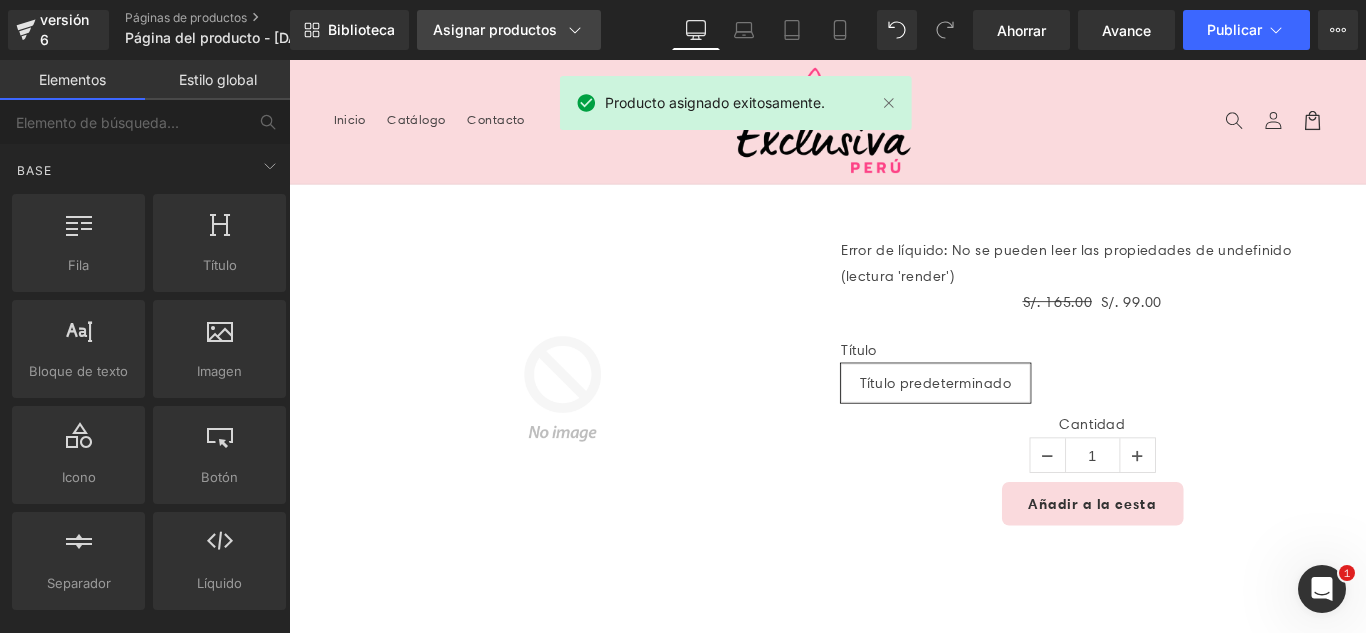 click on "Asignar productos" at bounding box center [495, 29] 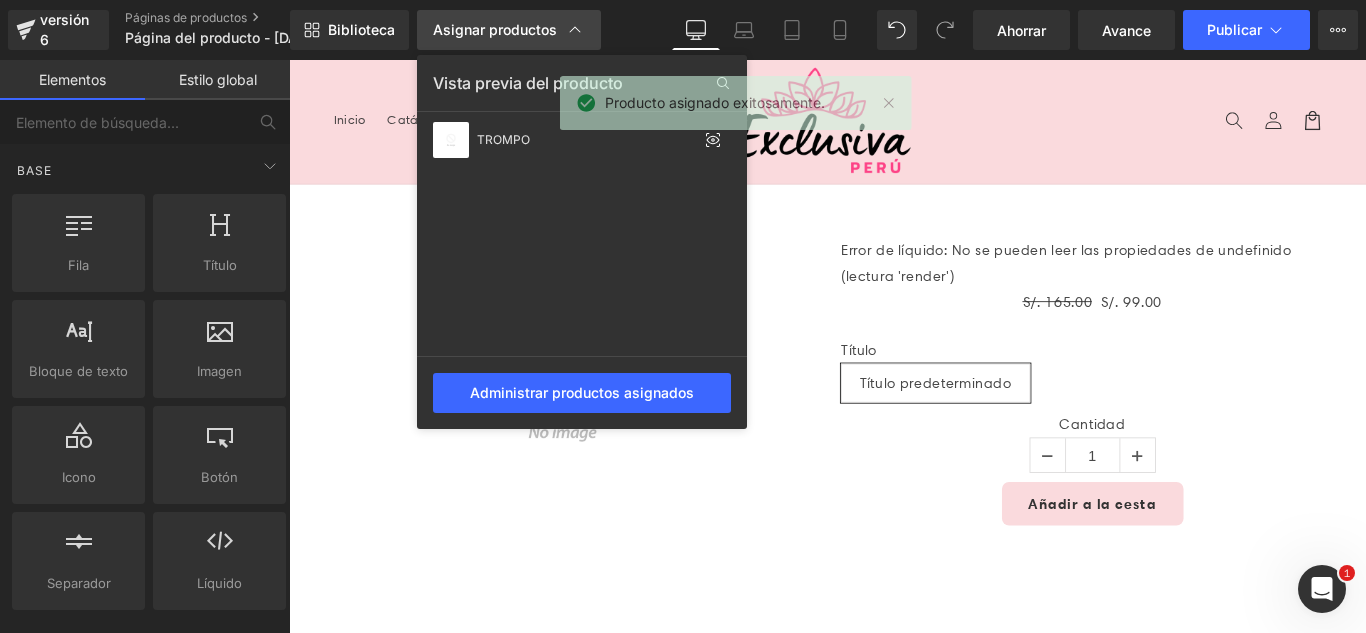 click on "Asignar productos" at bounding box center (495, 29) 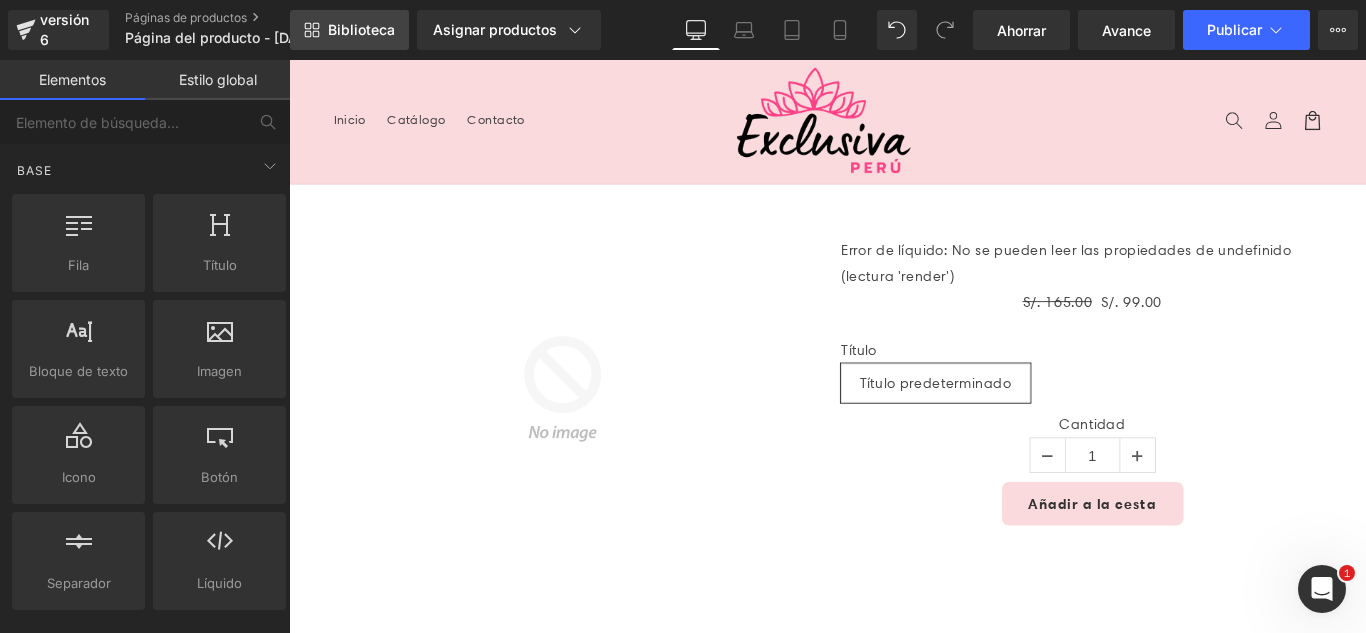 click on "Biblioteca" at bounding box center (361, 29) 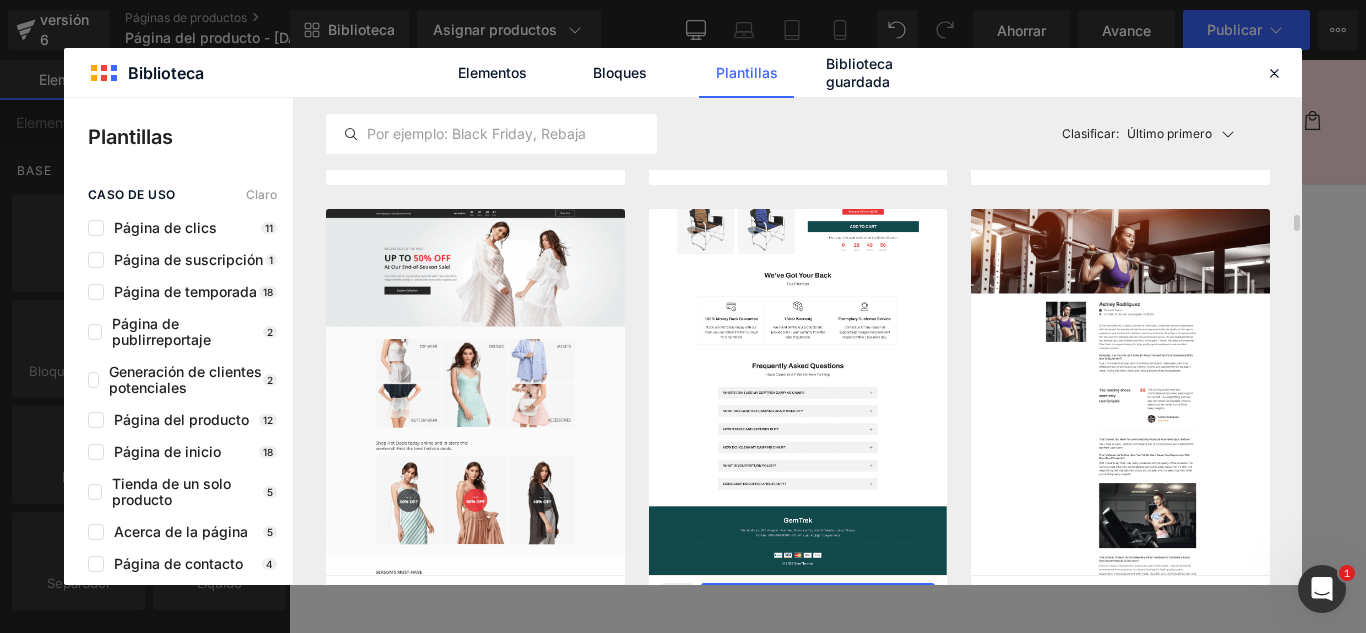 scroll, scrollTop: 500, scrollLeft: 0, axis: vertical 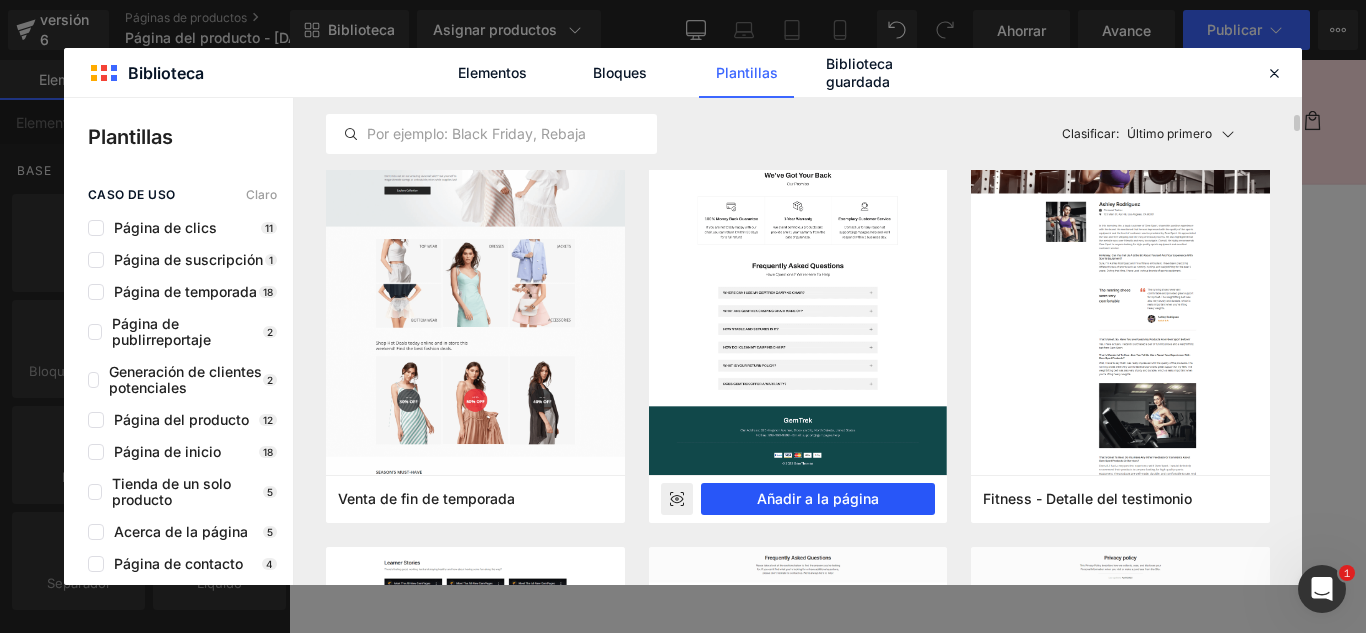 click on "Añadir a la página" at bounding box center (818, 498) 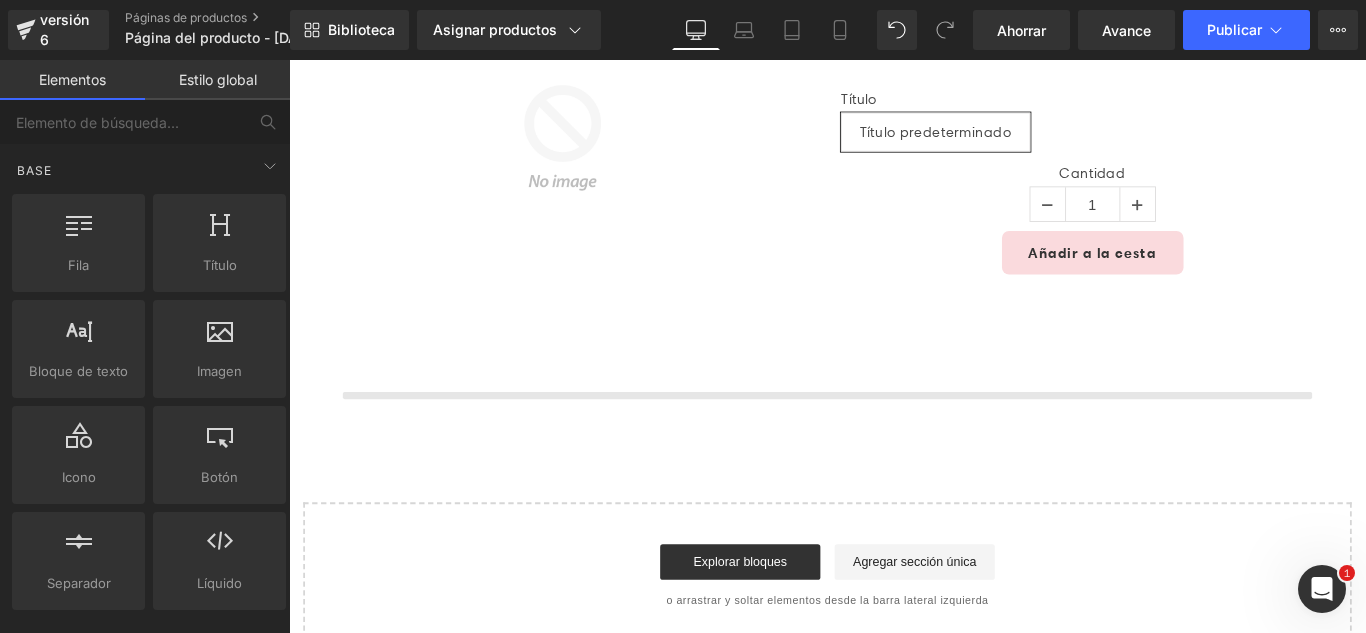 scroll, scrollTop: 475, scrollLeft: 0, axis: vertical 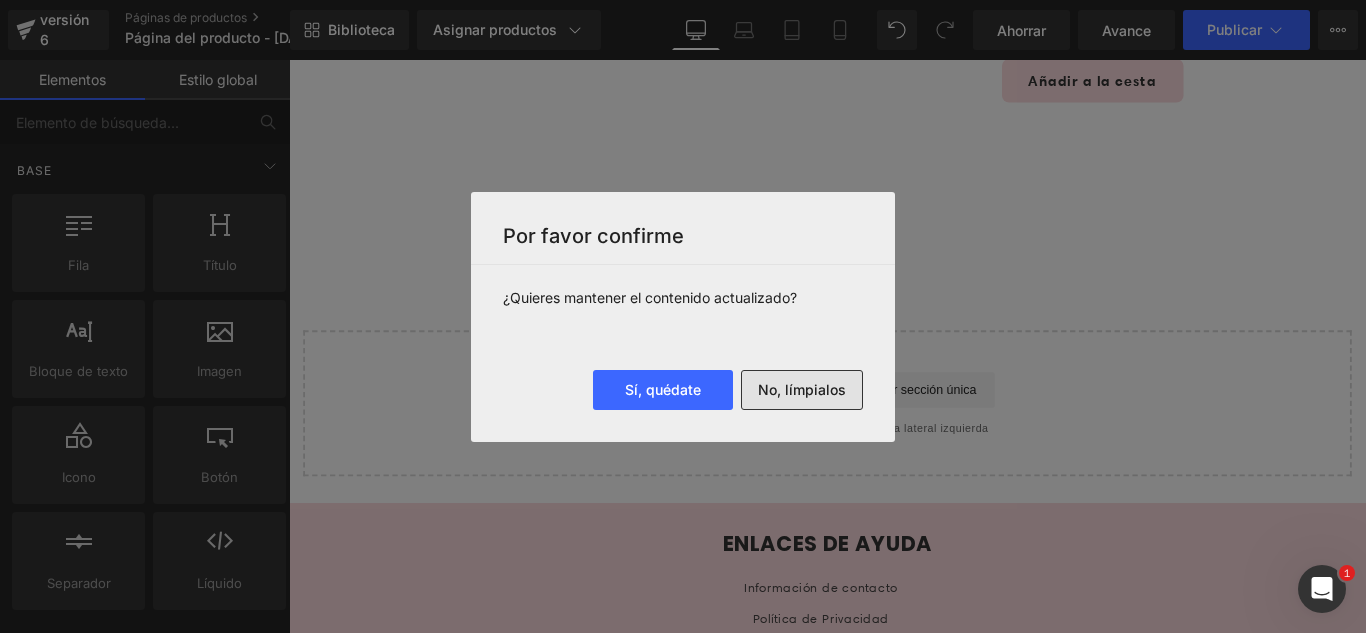click on "No, límpialos" at bounding box center (802, 389) 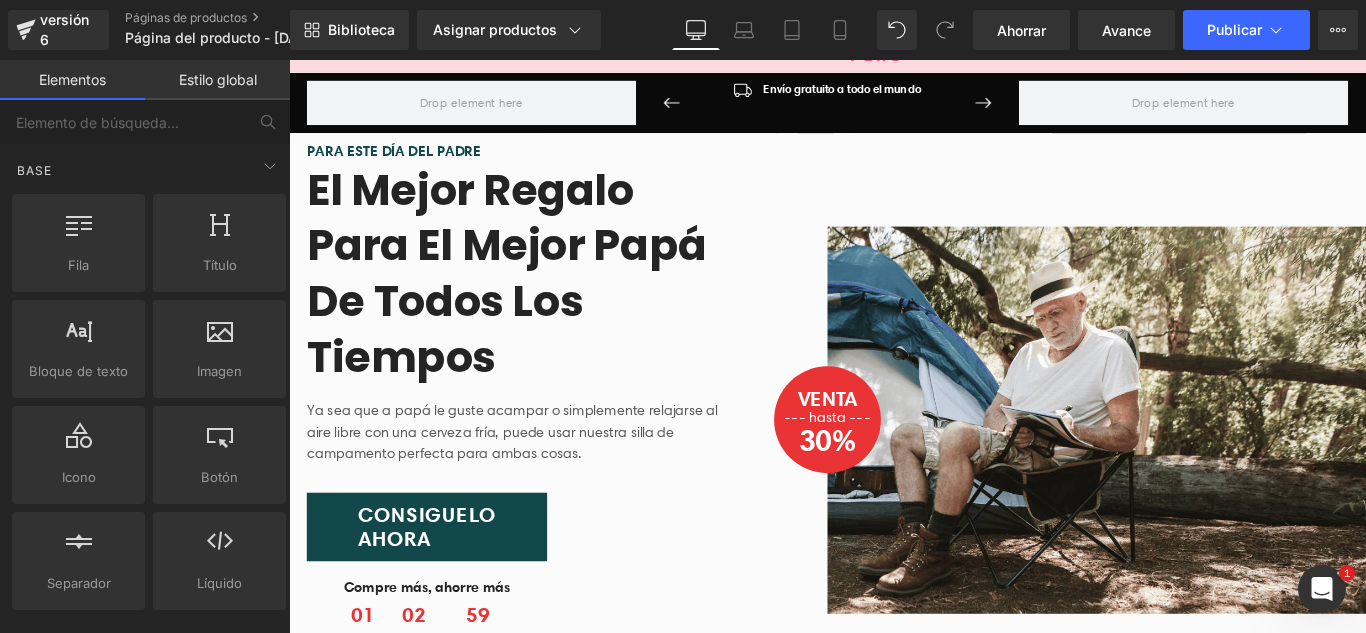 scroll, scrollTop: 0, scrollLeft: 0, axis: both 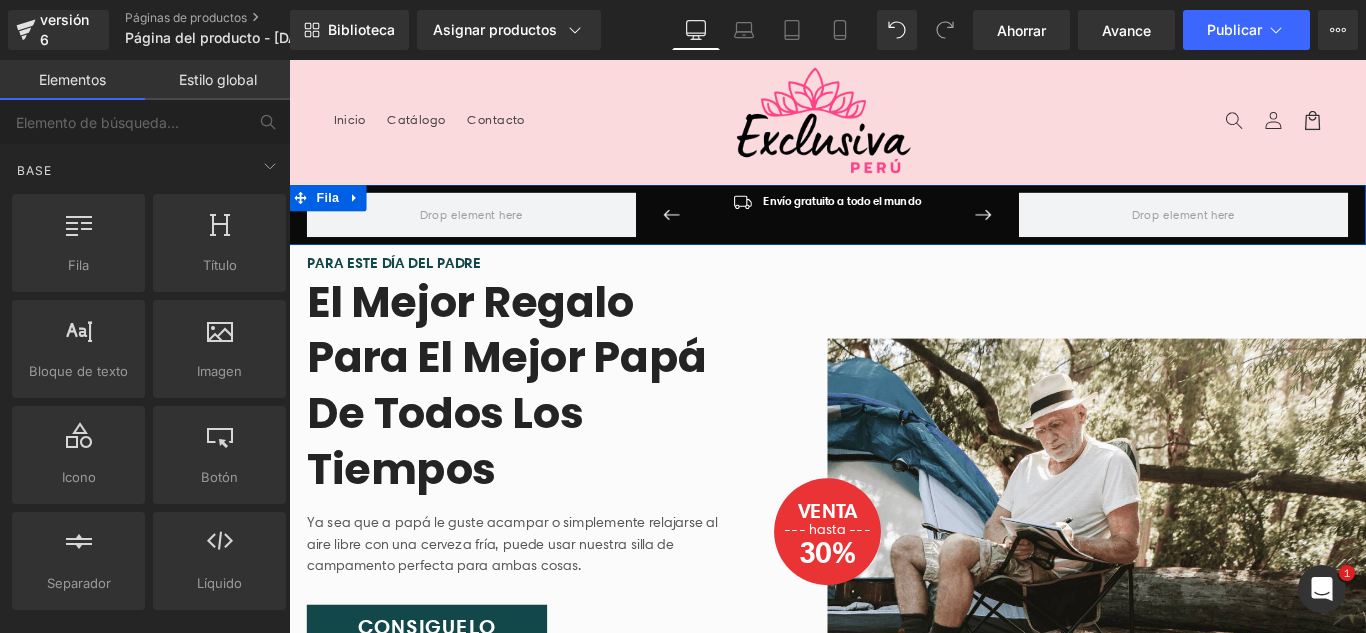click 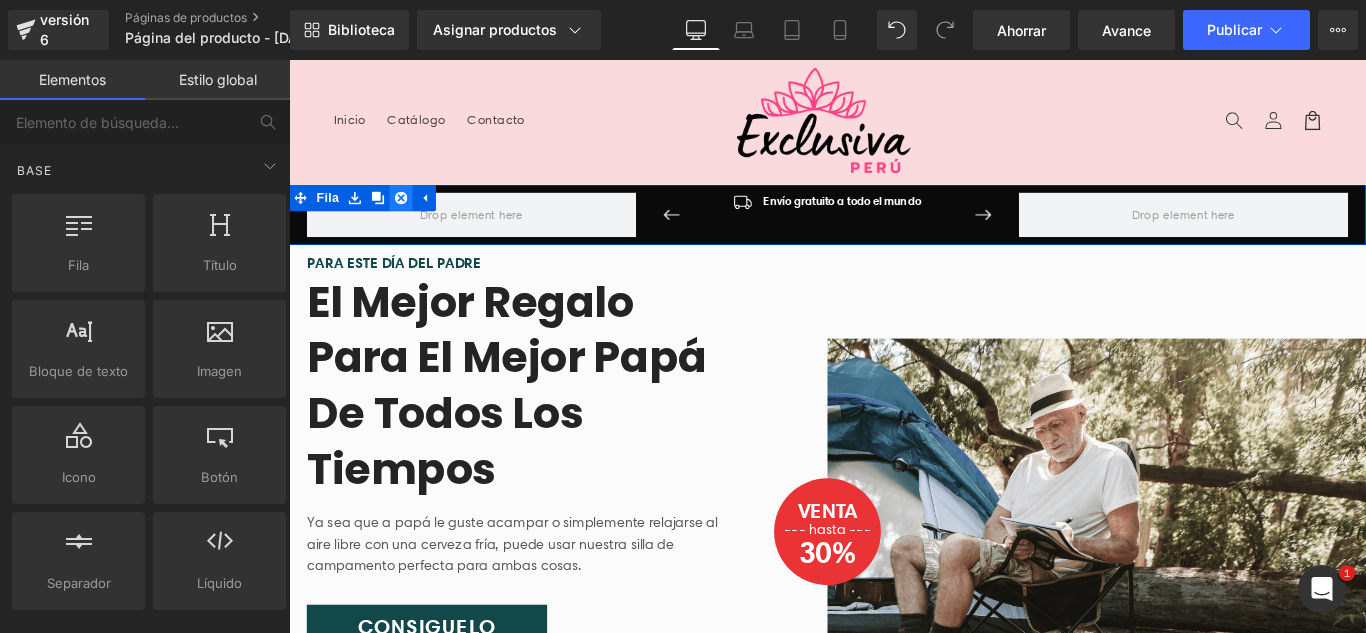 click 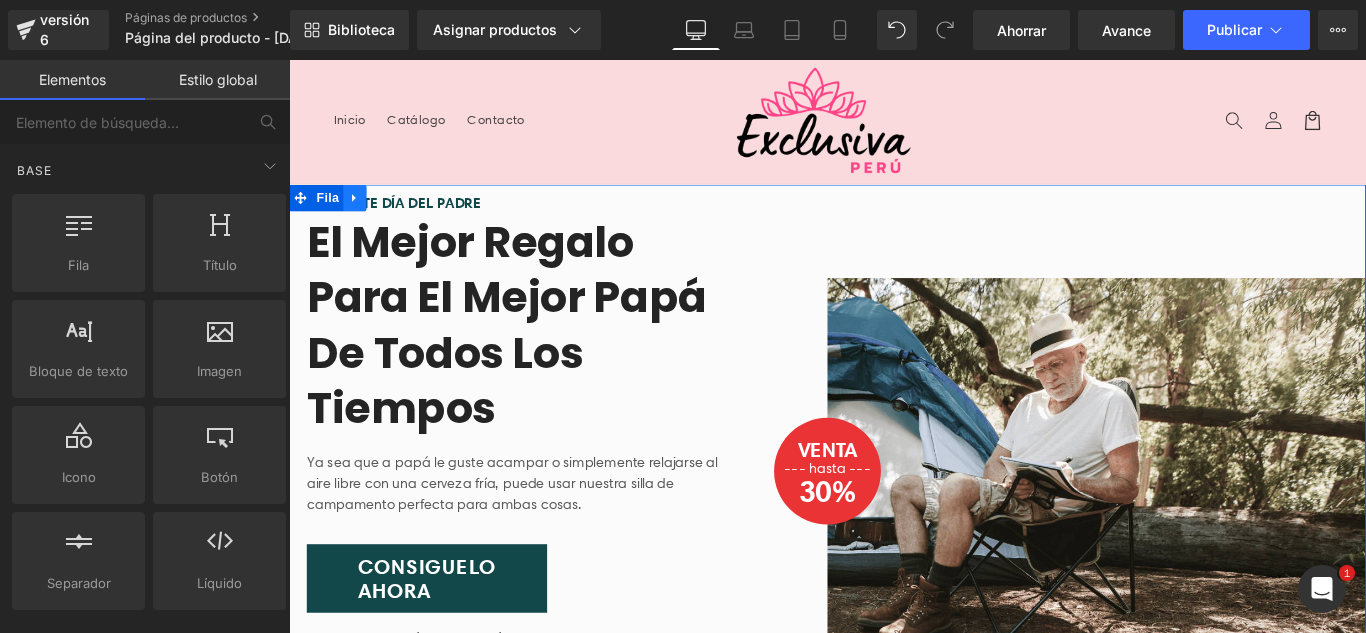 click 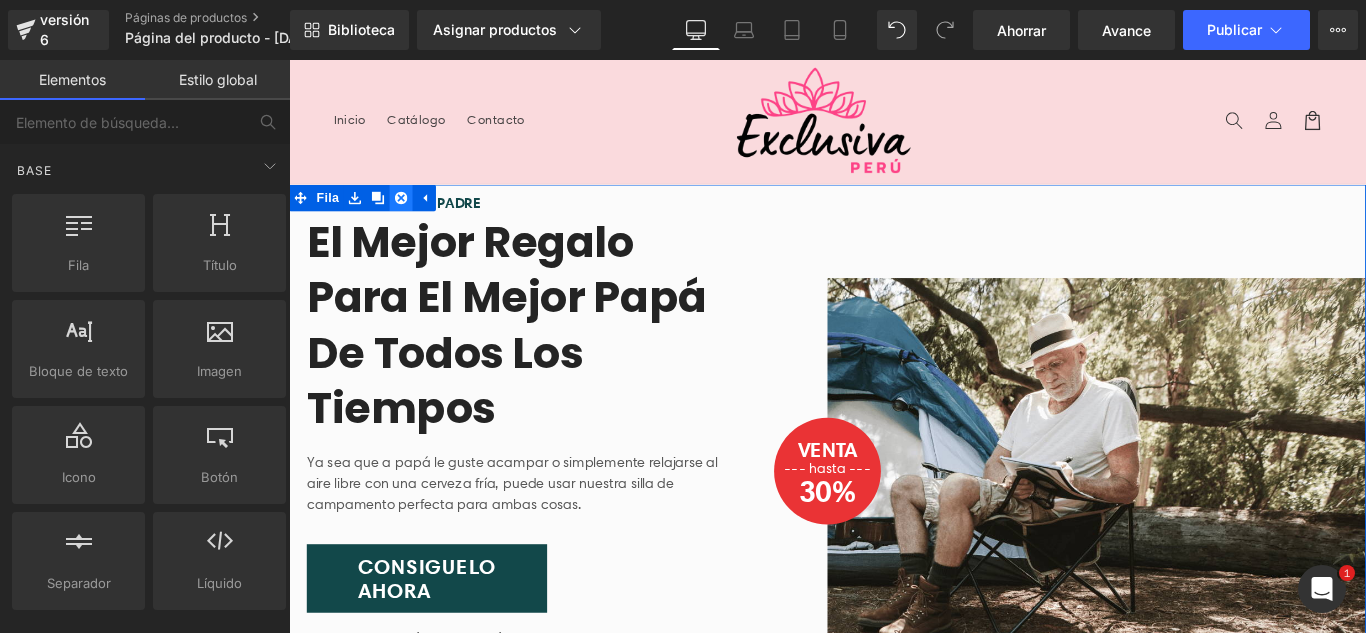 click 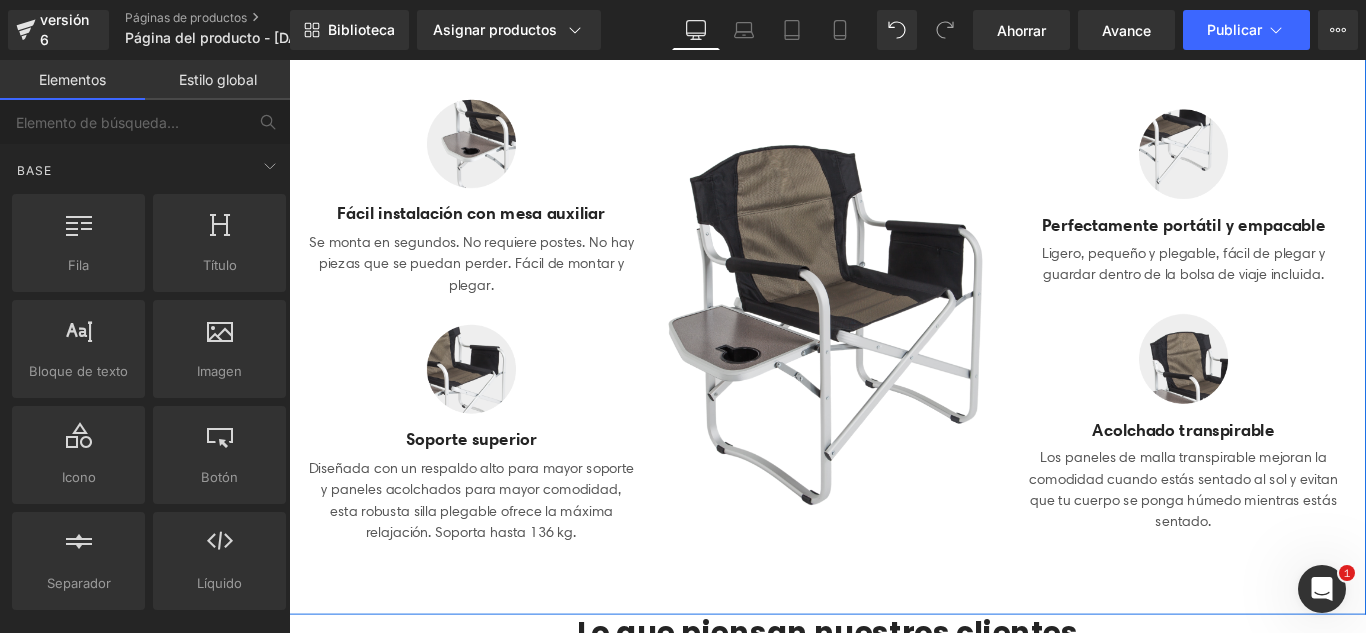 scroll, scrollTop: 700, scrollLeft: 0, axis: vertical 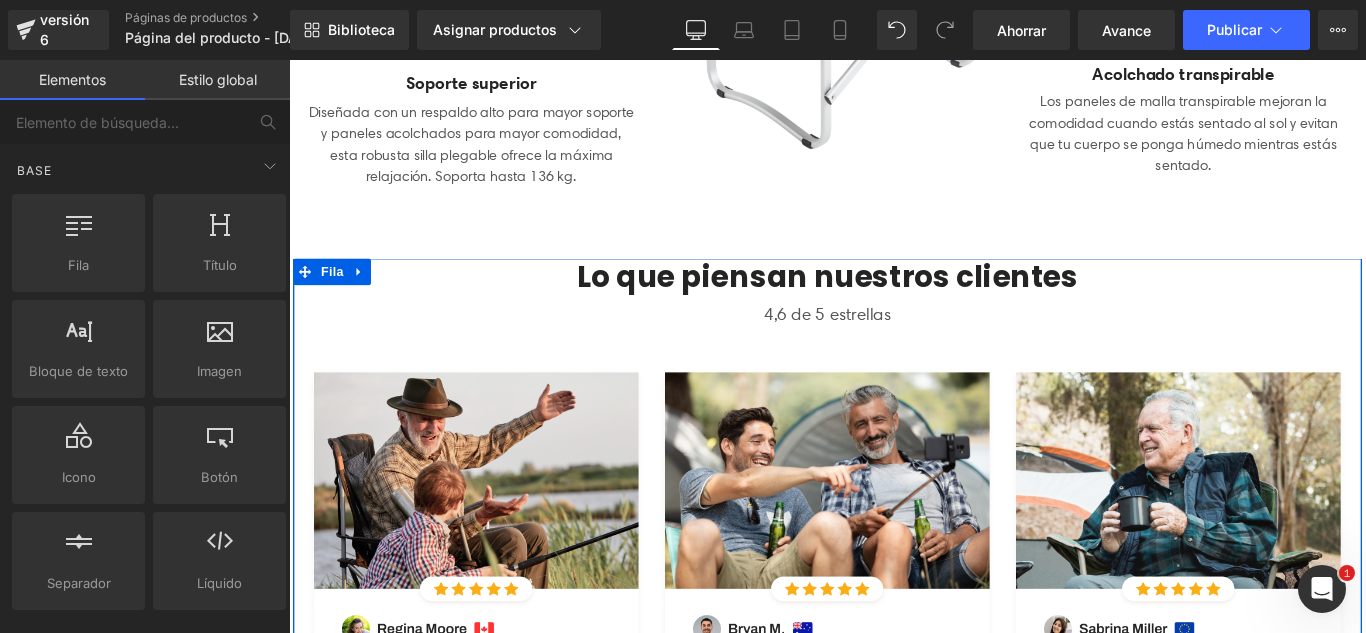 click 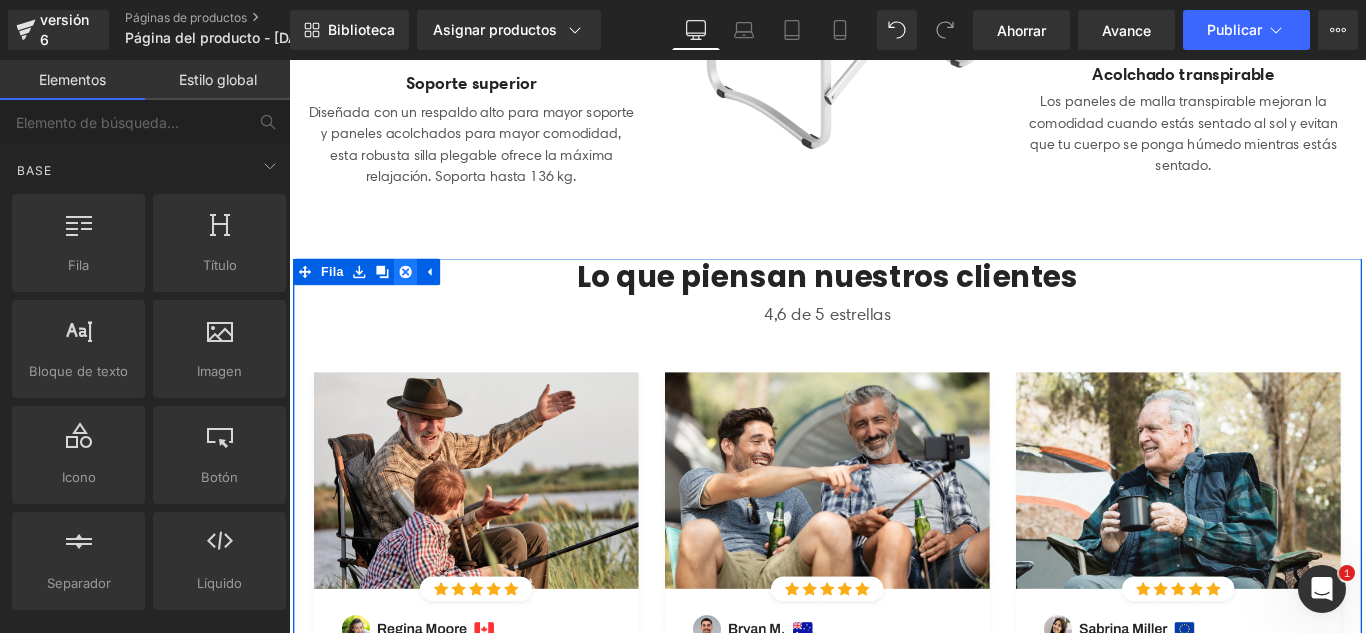 click 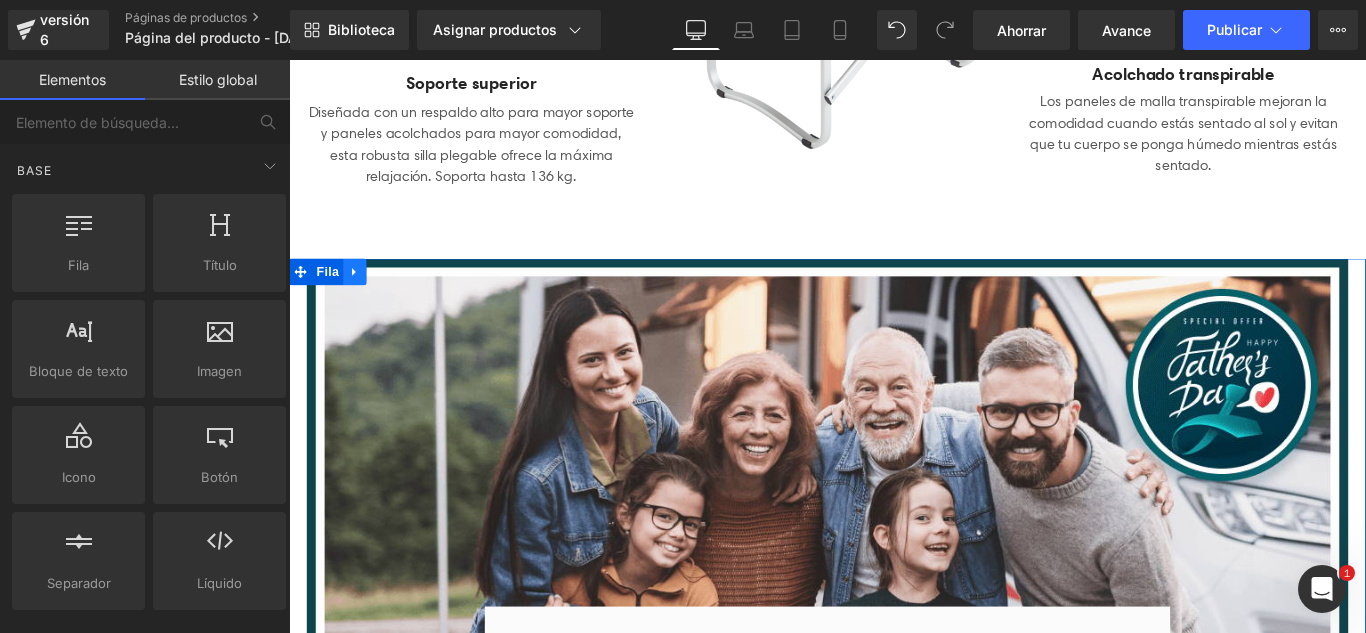 click 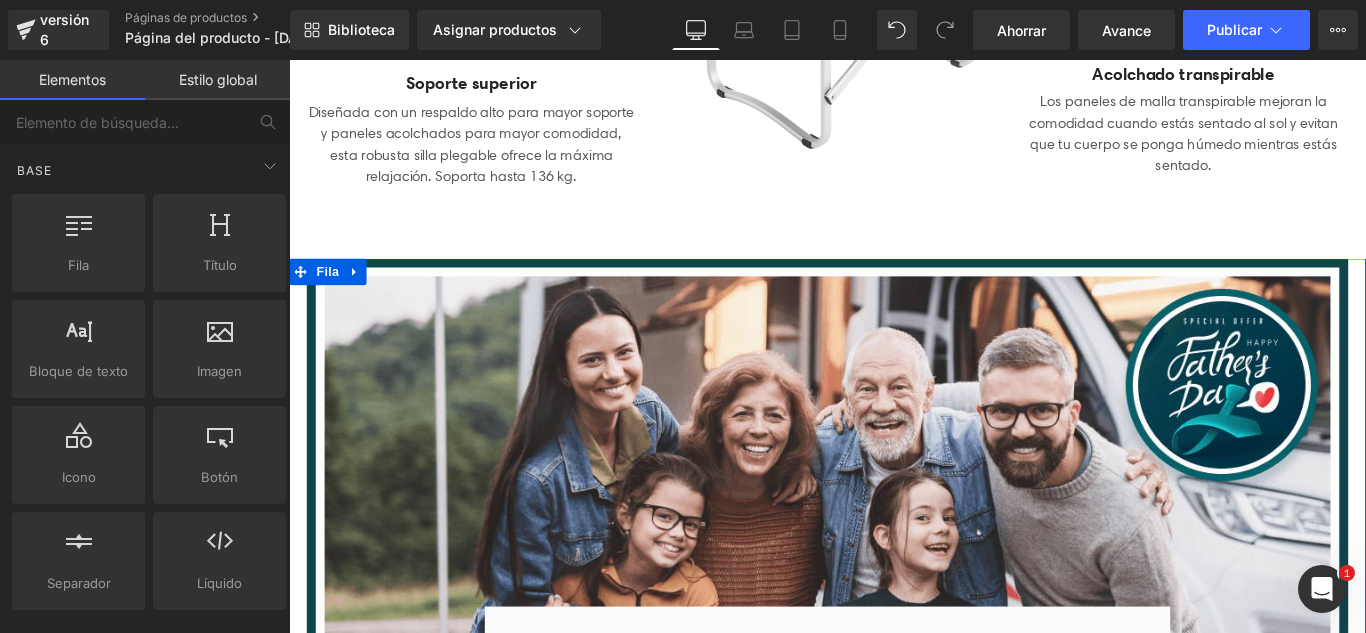 click 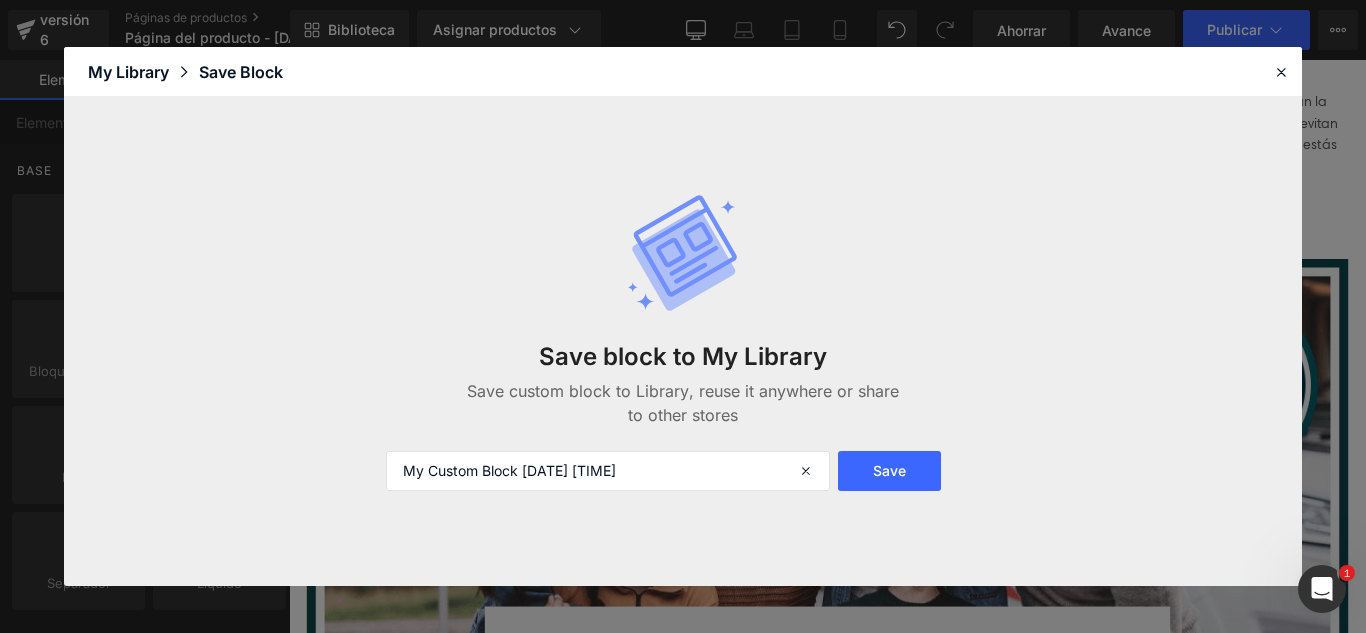 click on "Save block to My Library  Save custom block to Library, reuse it anywhere or share to other stores  My Custom Block [DATE] [TIME] Save" at bounding box center [683, 342] 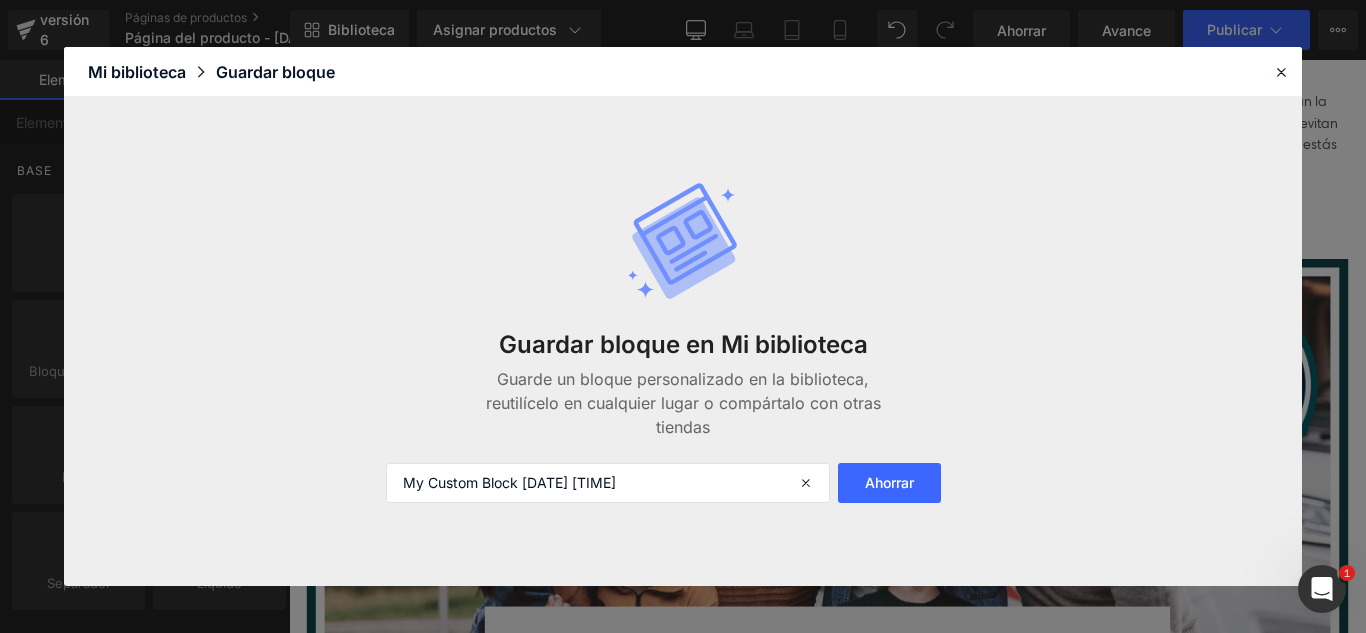 click on "Guardar bloque en Mi biblioteca Guarde un bloque personalizado en la biblioteca, reutilícelo en cualquier lugar o compártalo con otras tiendas My Custom Block [DATE] [TIME] Ahorrar" at bounding box center (683, 342) 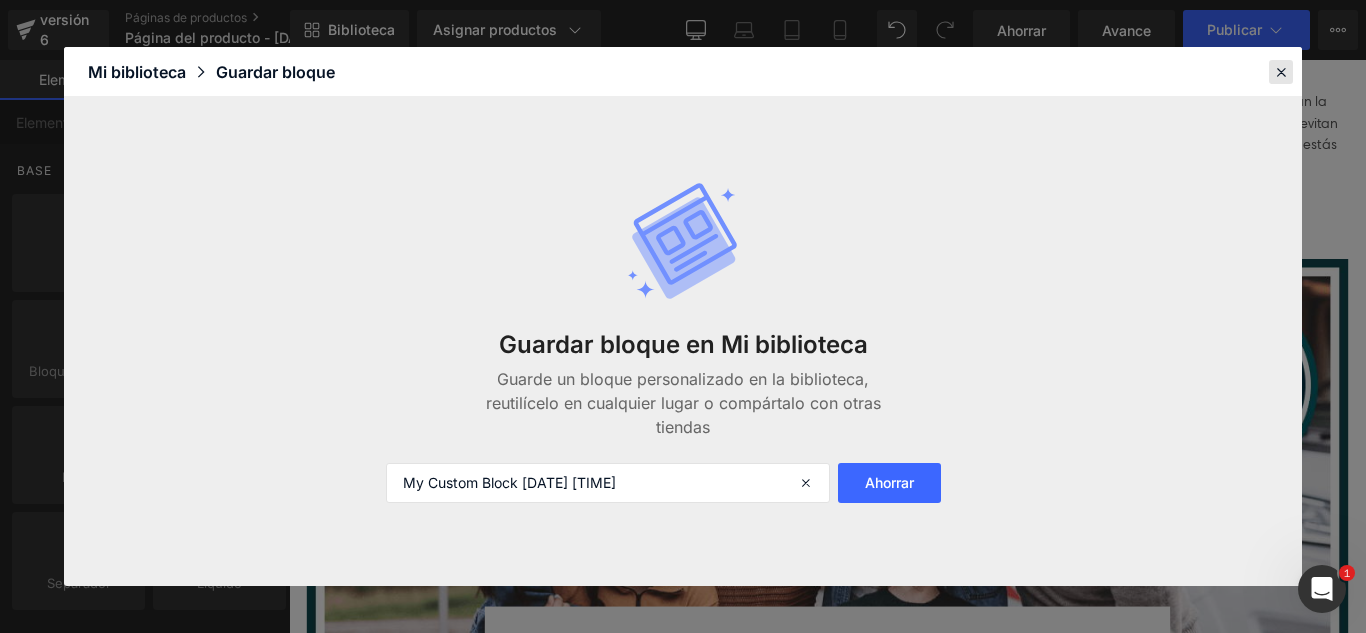 click at bounding box center [1281, 72] 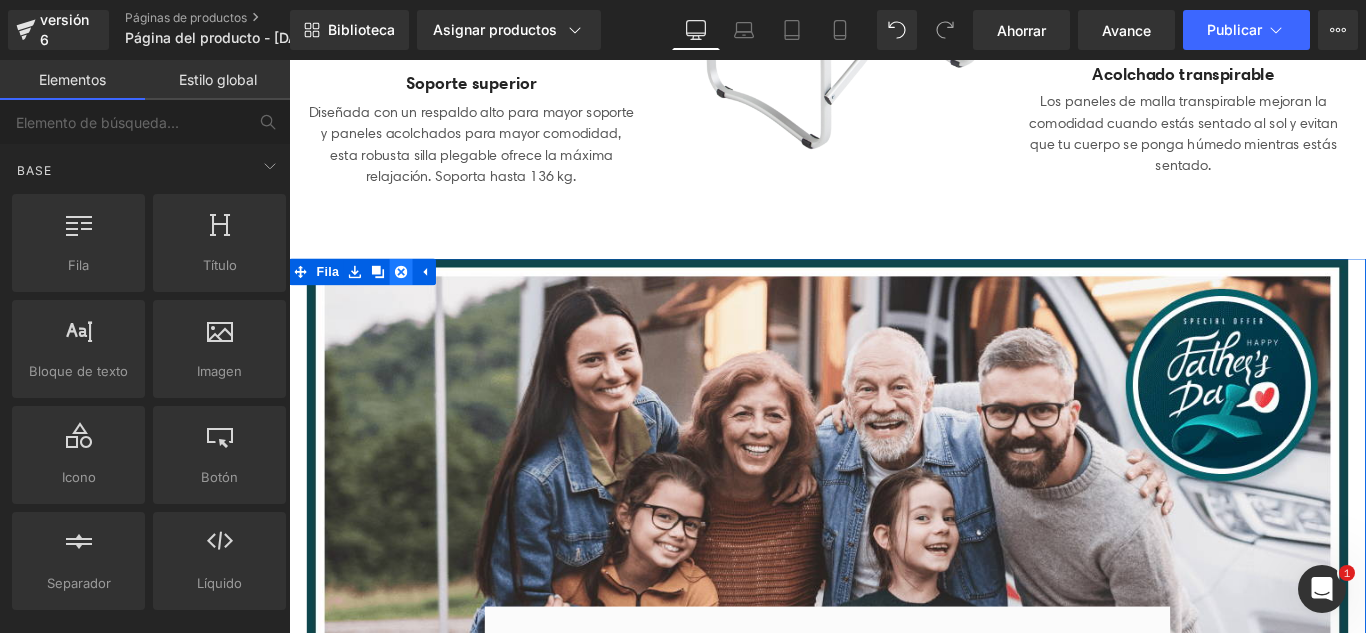 click 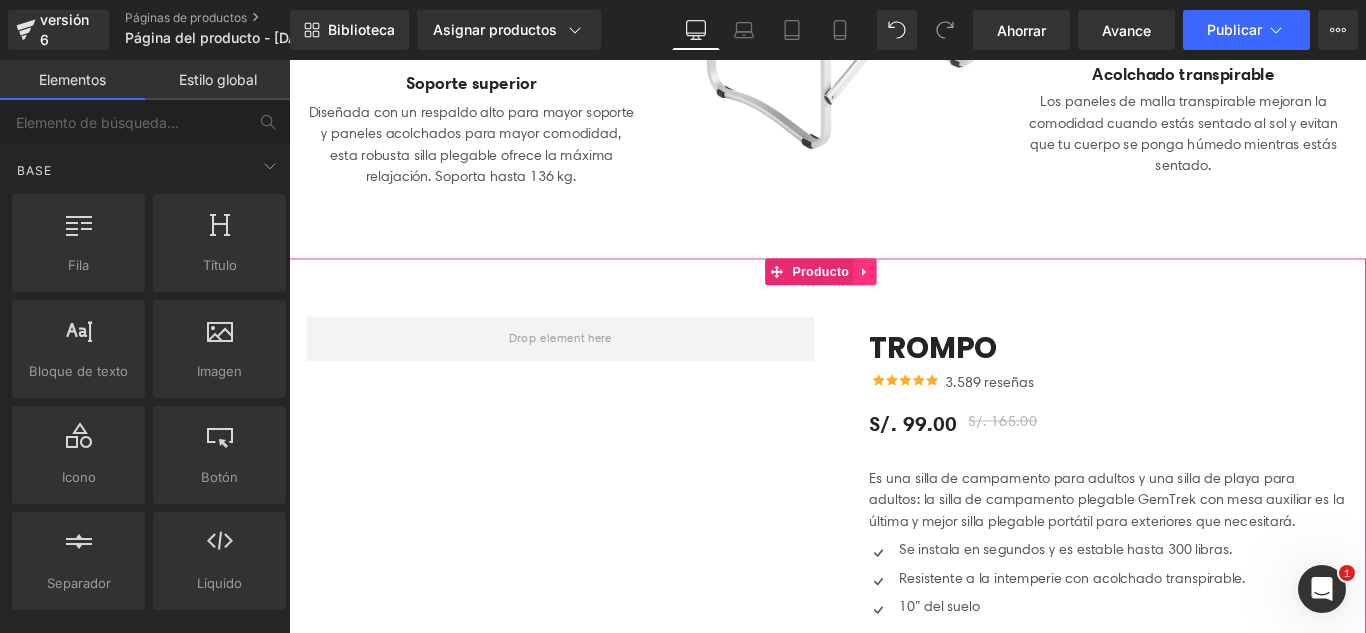 click 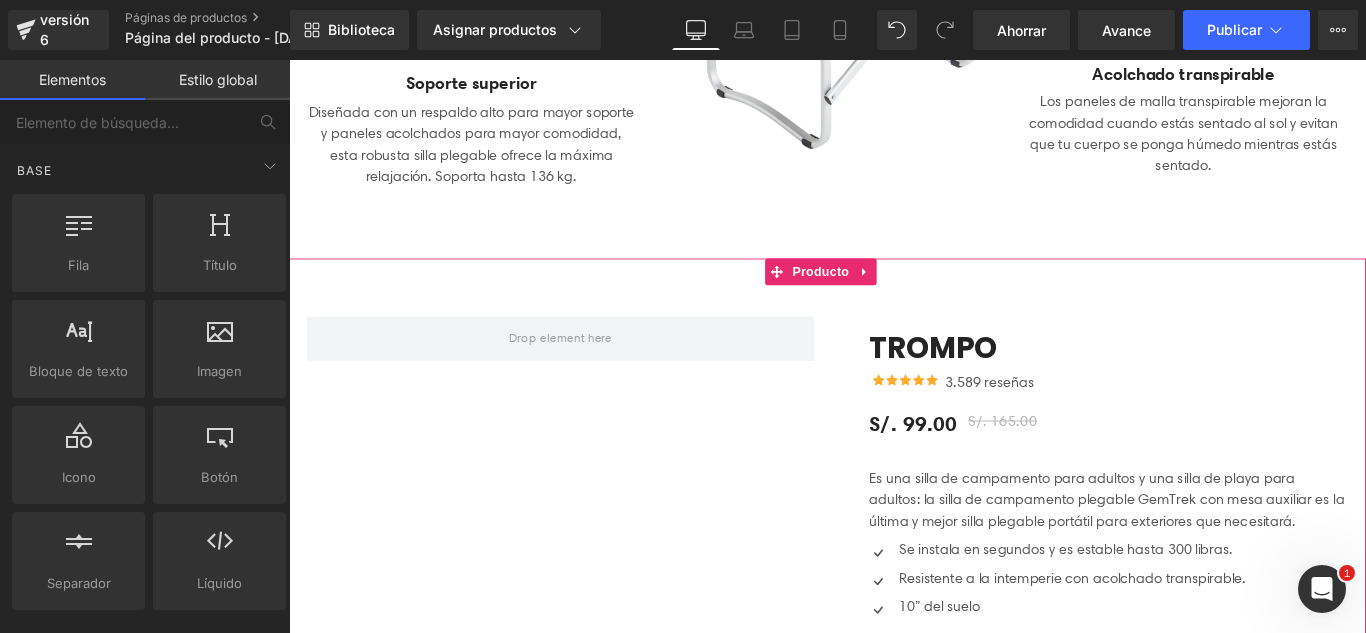 drag, startPoint x: 935, startPoint y: 304, endPoint x: 949, endPoint y: 303, distance: 14.035668 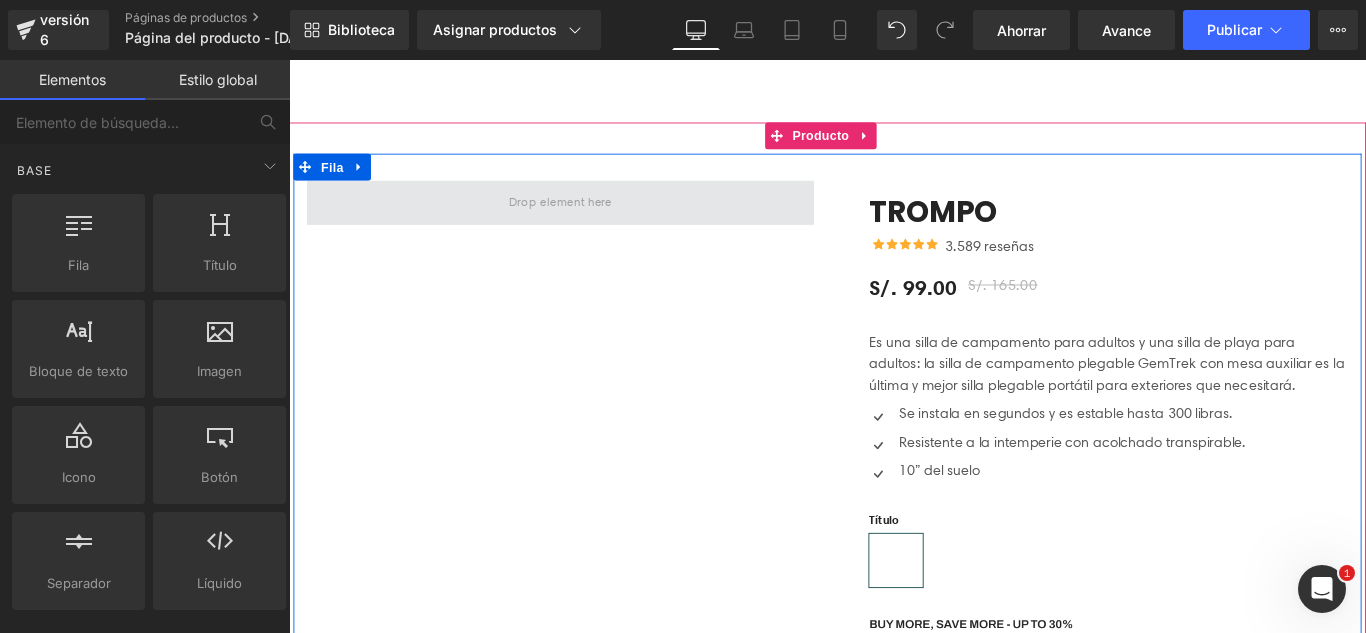 scroll, scrollTop: 653, scrollLeft: 0, axis: vertical 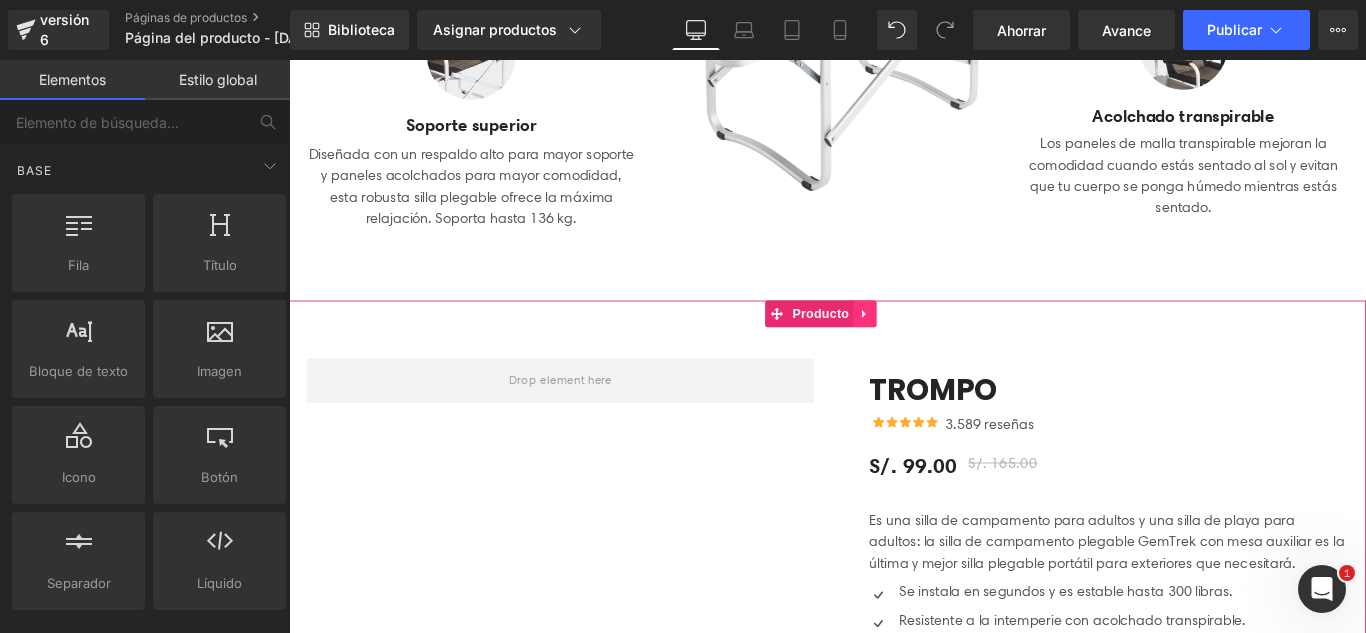 click at bounding box center (936, 345) 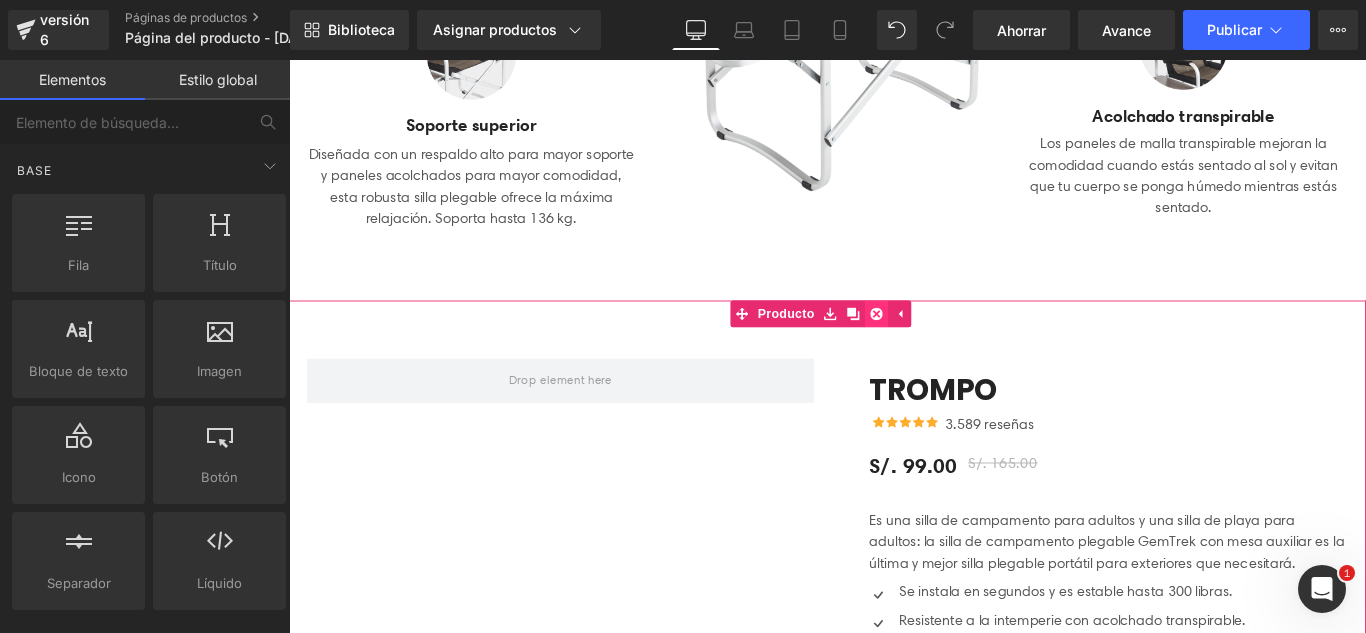 click 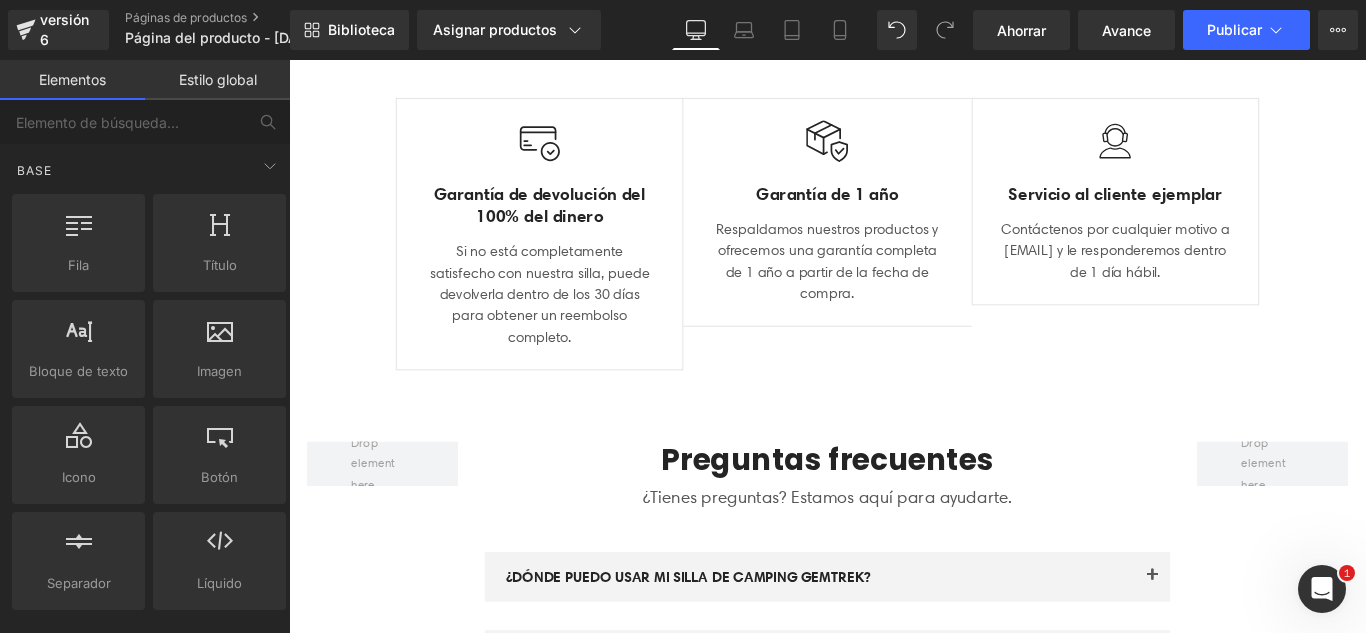 scroll, scrollTop: 1053, scrollLeft: 0, axis: vertical 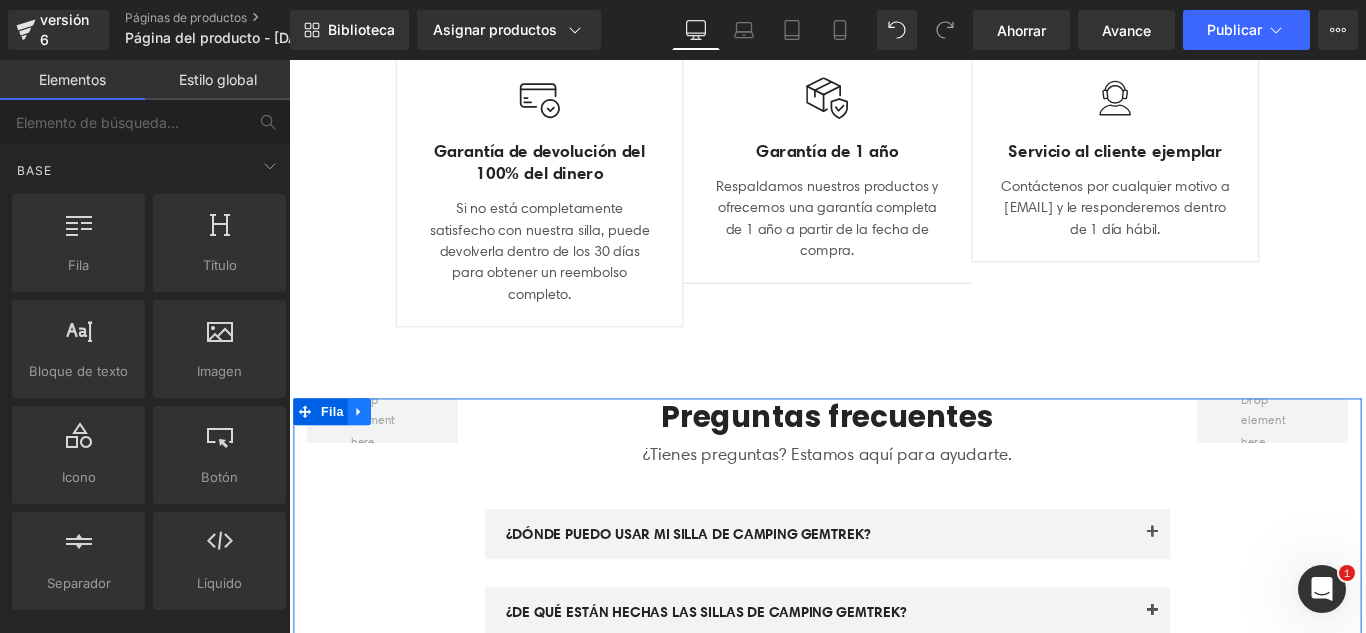 click at bounding box center (368, 455) 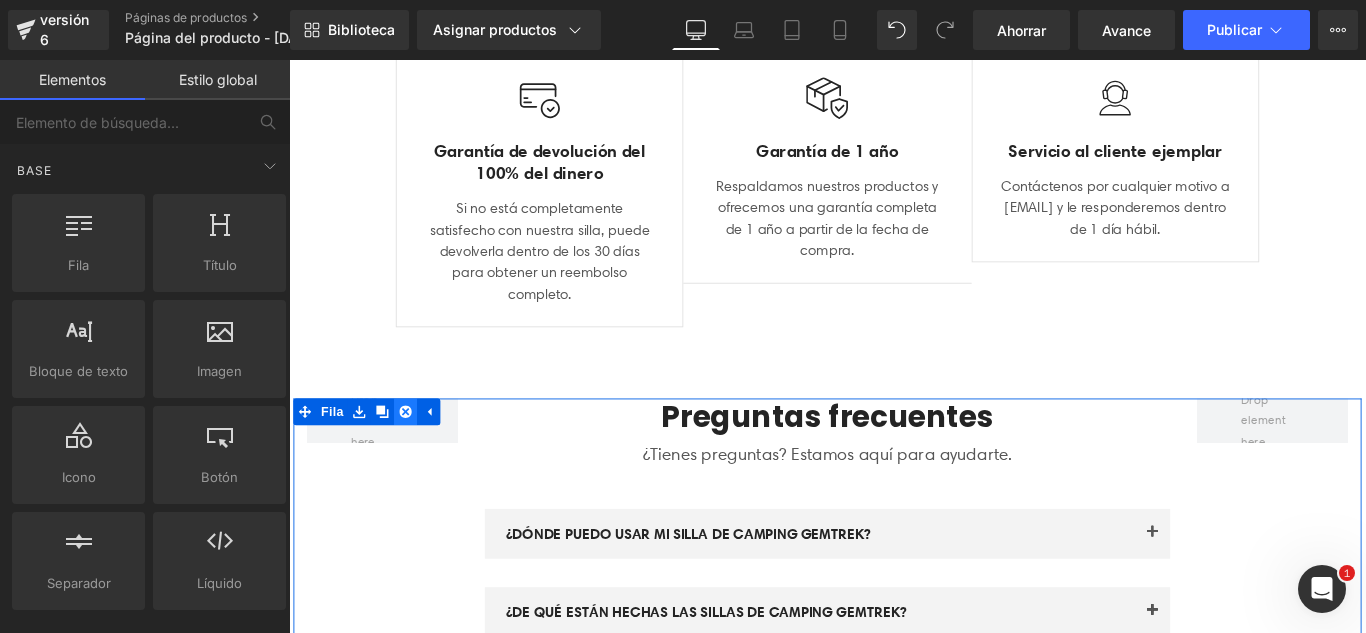 click 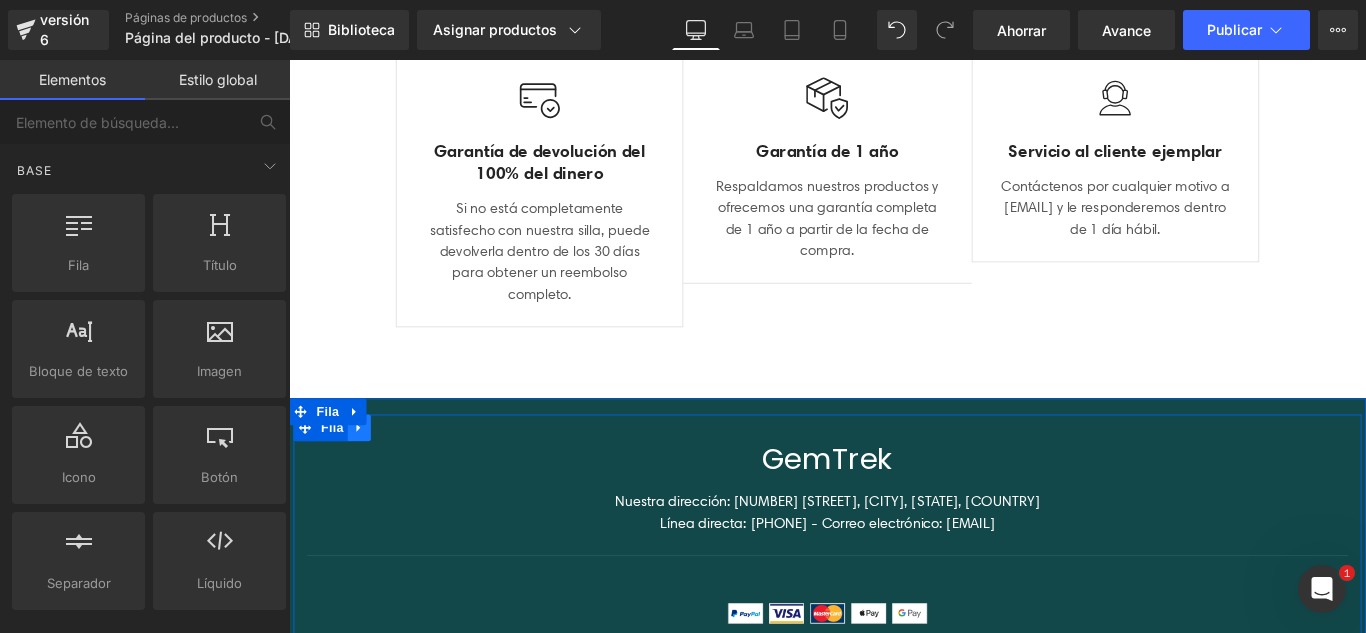 click at bounding box center (368, 473) 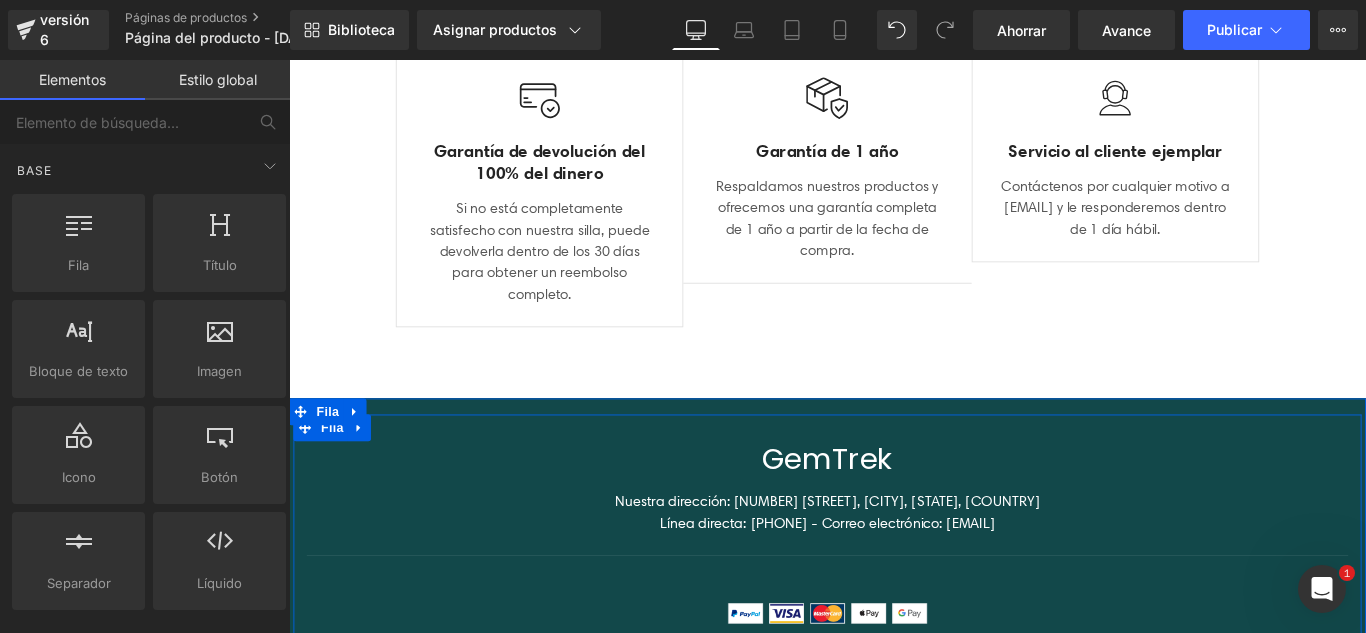 click at bounding box center [289, 60] 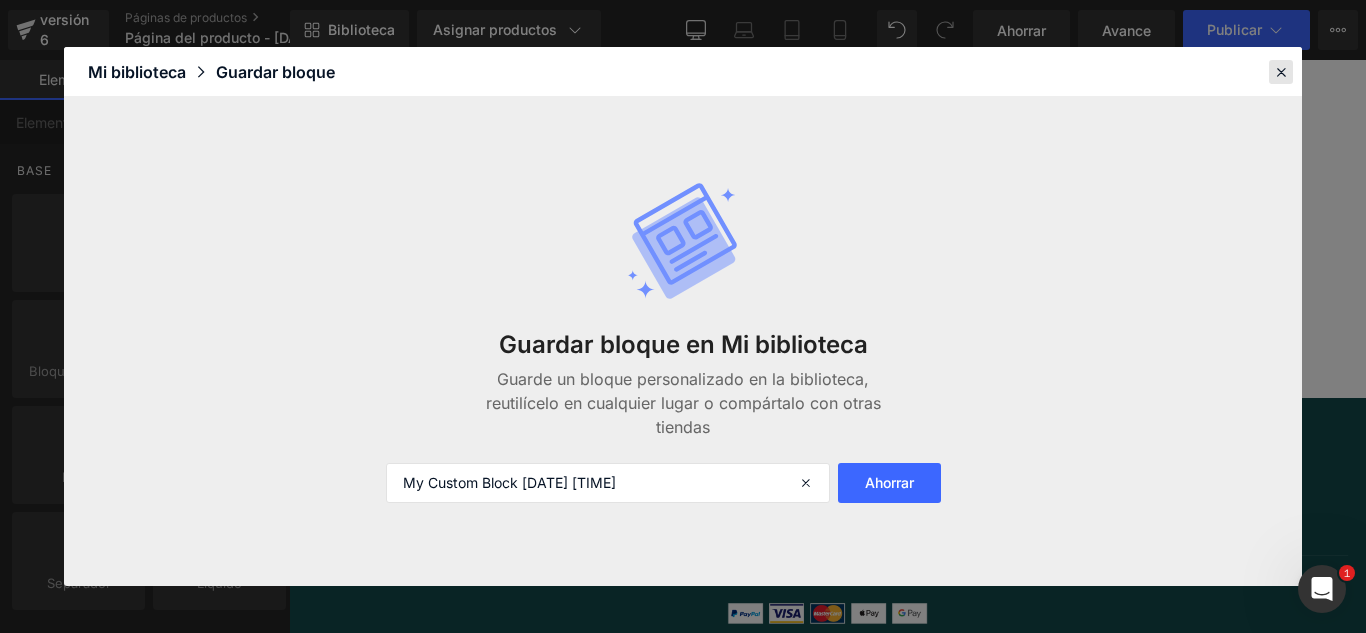 click at bounding box center (1281, 72) 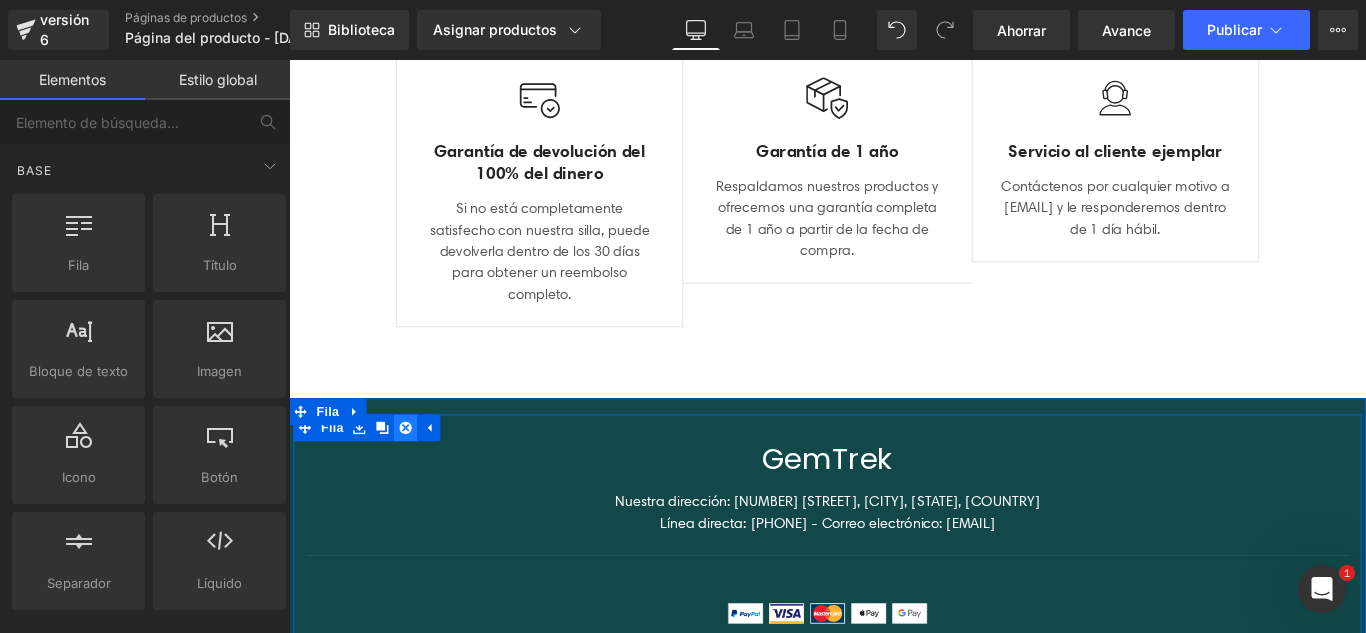 click at bounding box center (420, 473) 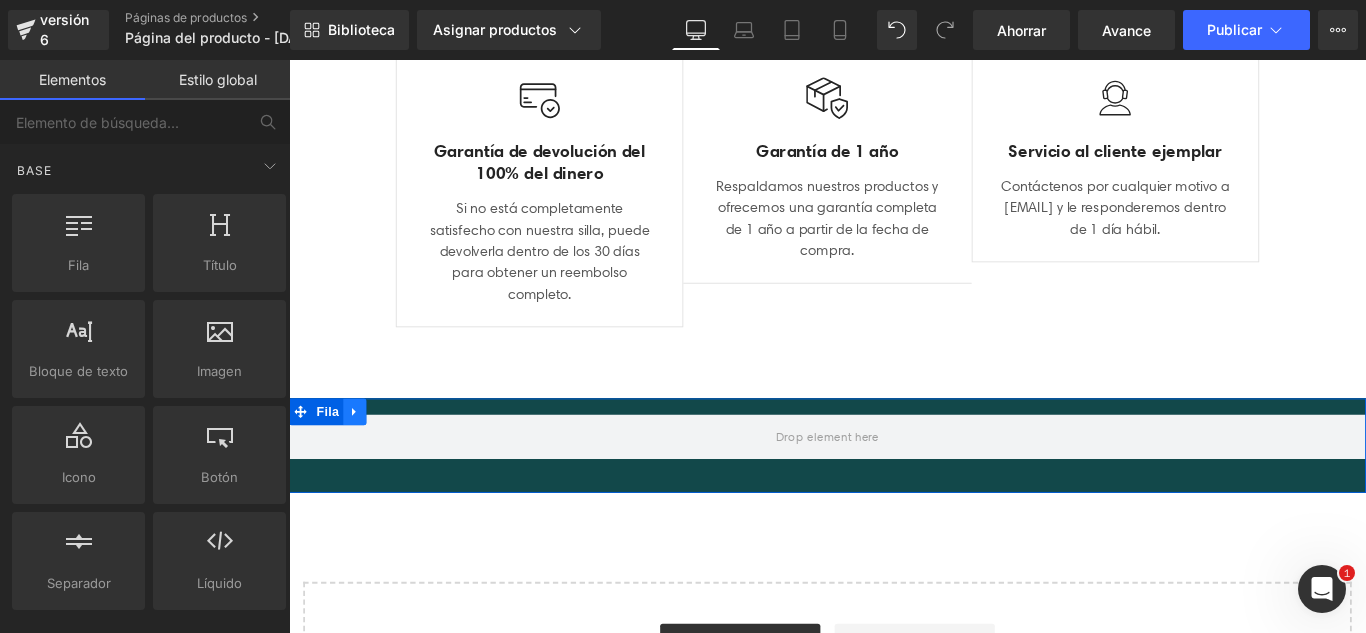 click 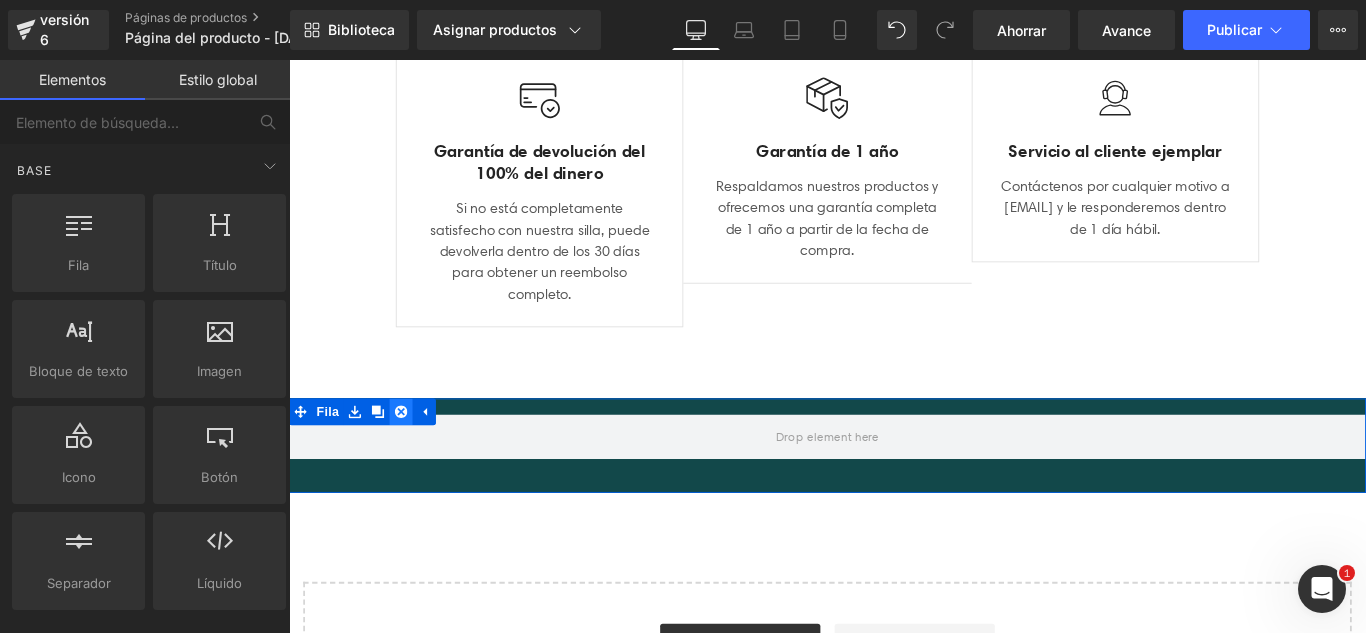 click at bounding box center (415, 455) 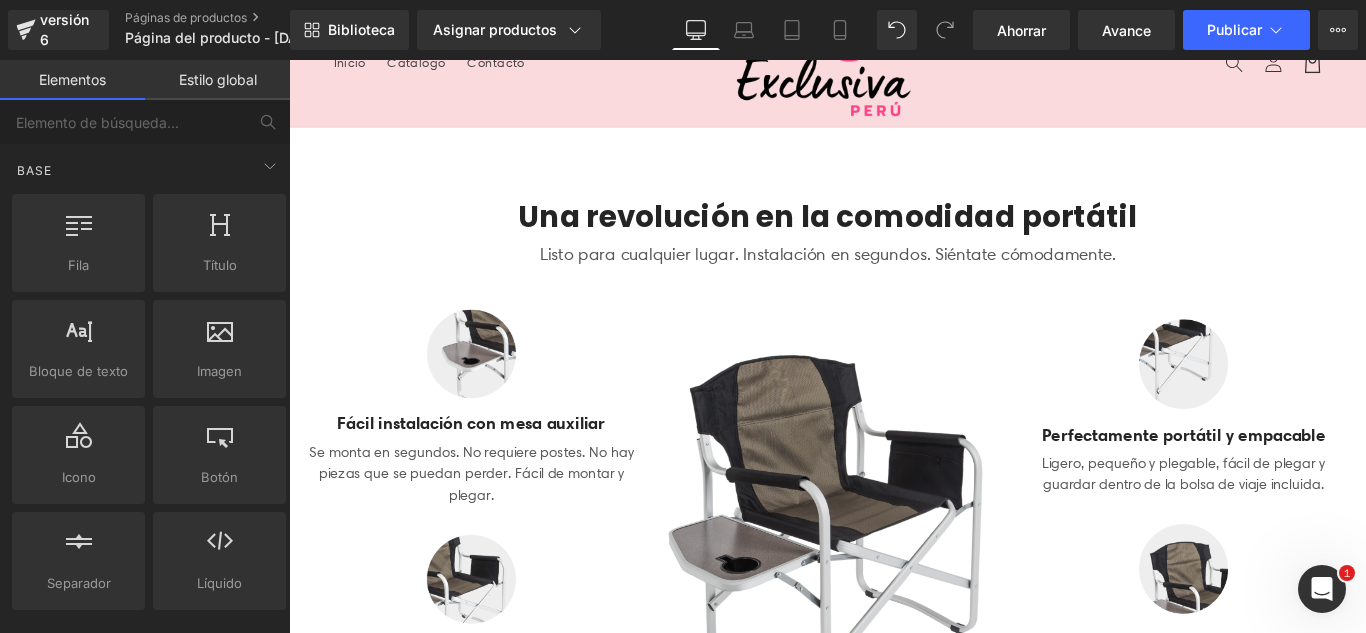 scroll, scrollTop: 0, scrollLeft: 0, axis: both 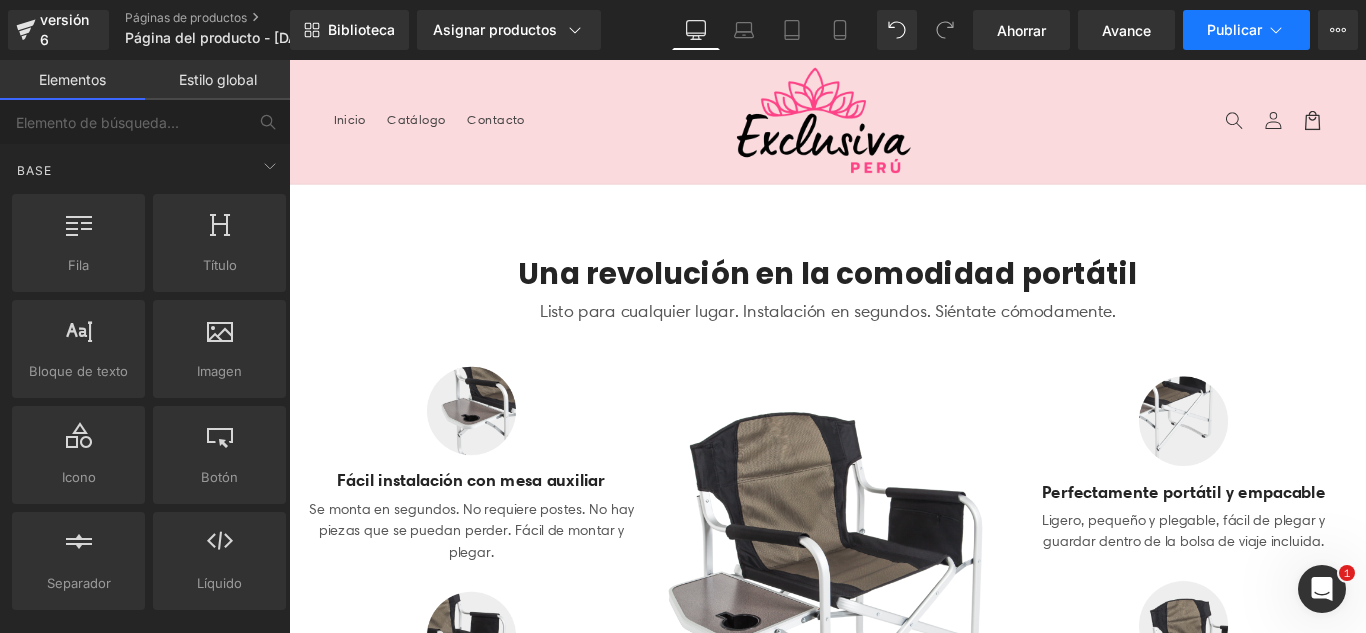 click on "Publicar" at bounding box center [1246, 30] 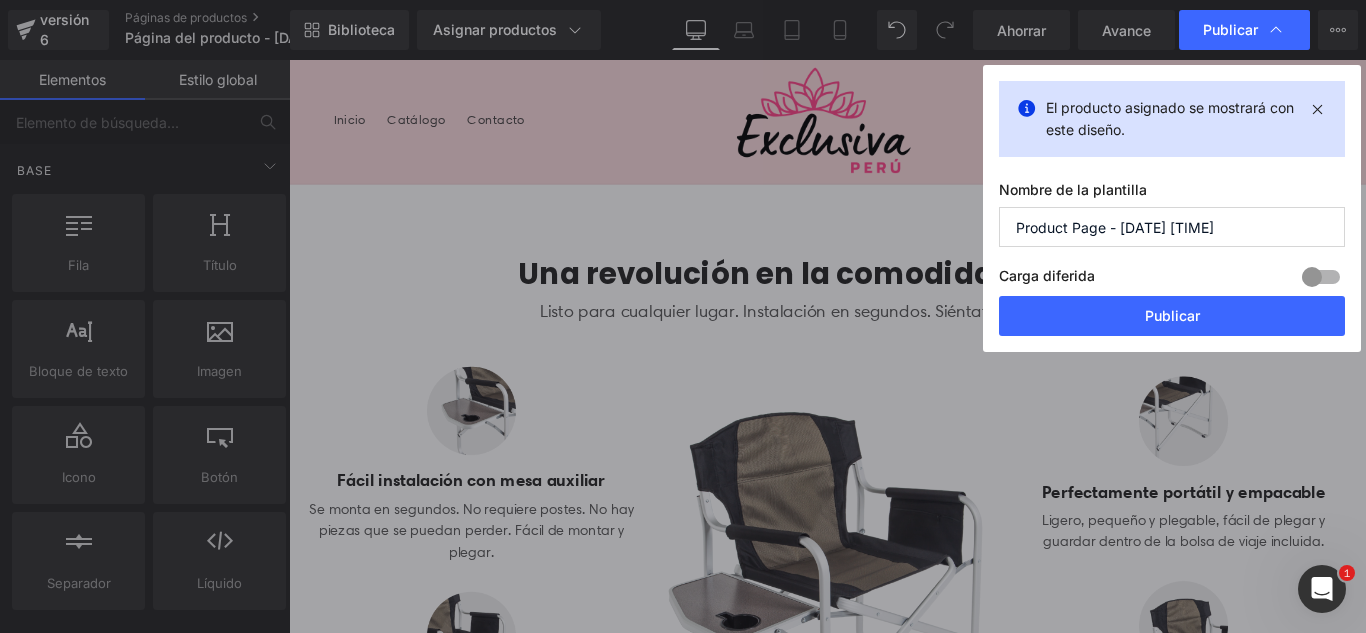 click on "Product Page - [DATE] [TIME]" at bounding box center [1172, 227] 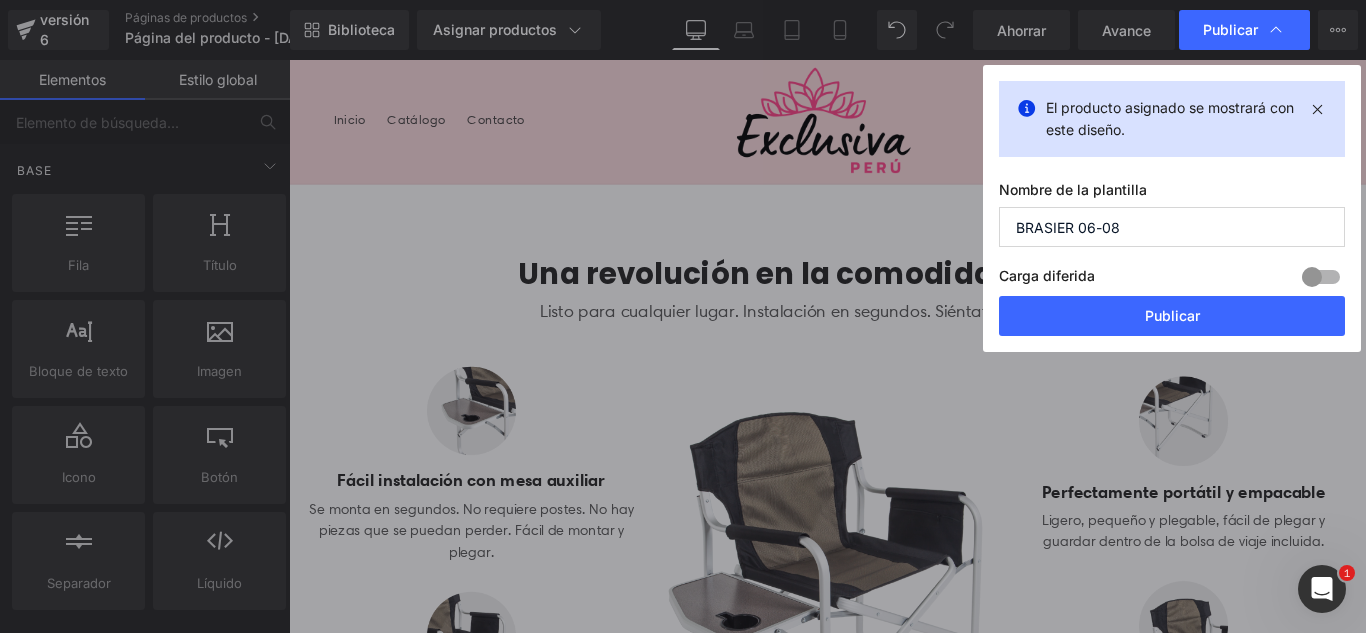 click on "BRASIER 06-08" at bounding box center (1172, 227) 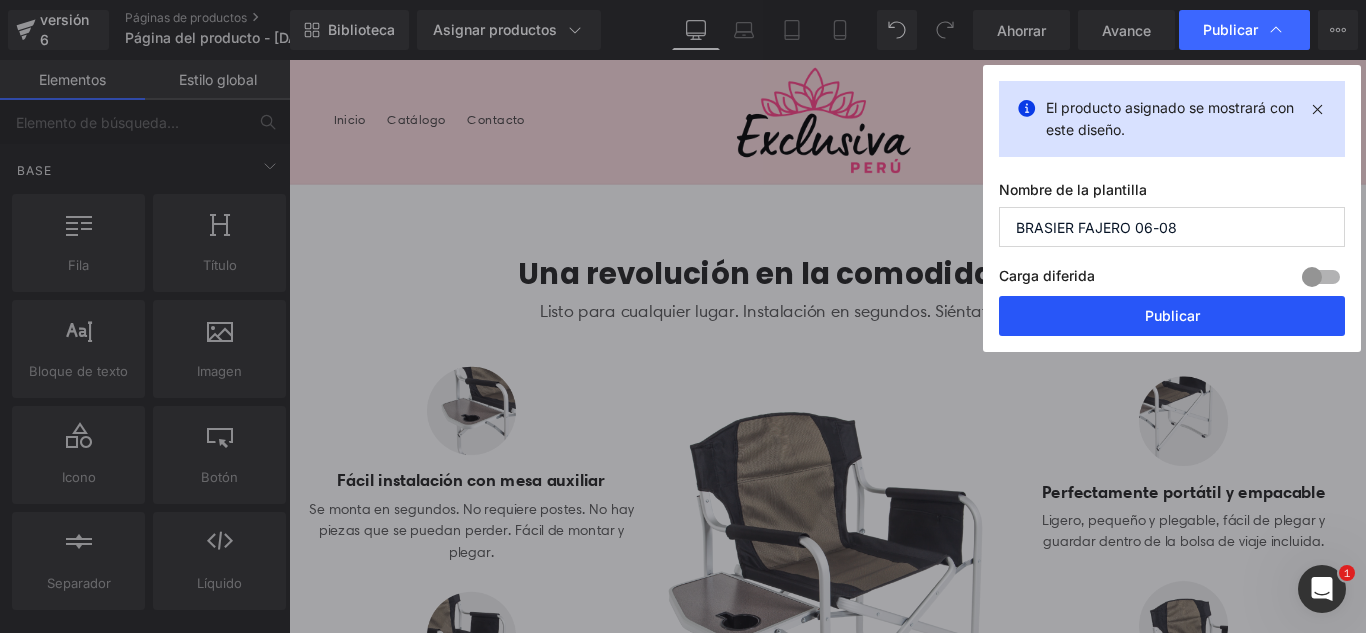 type on "BRASIER FAJERO 06-08" 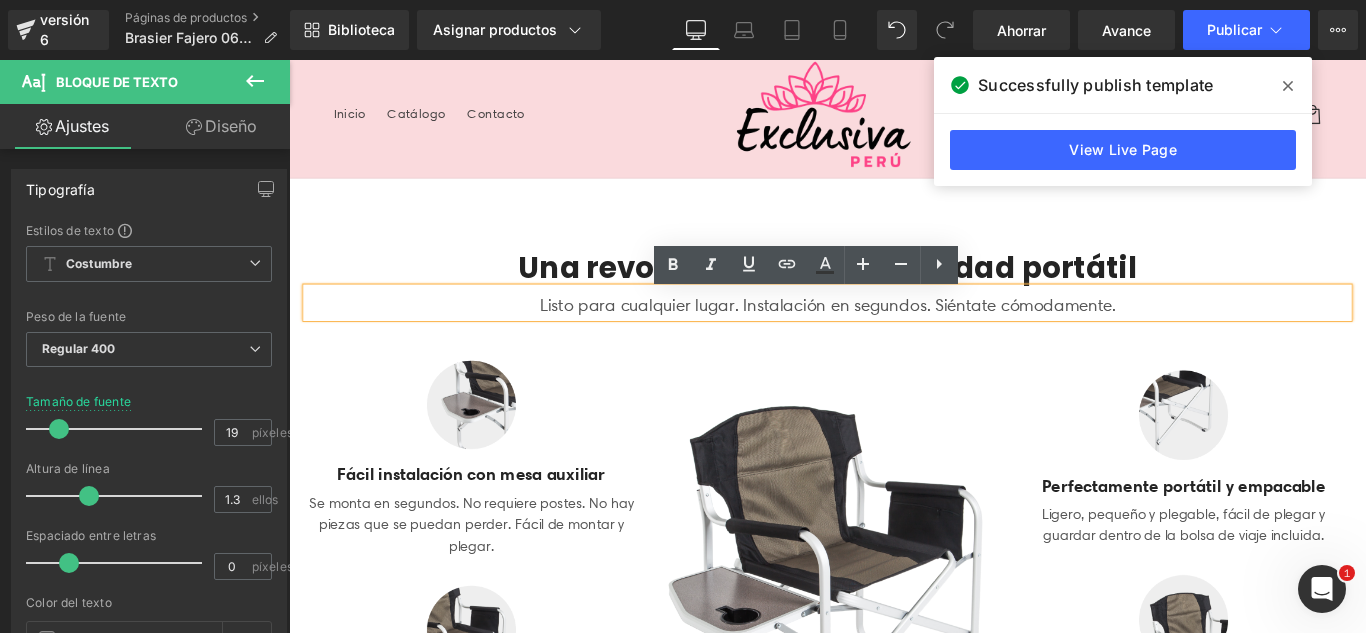 scroll, scrollTop: 0, scrollLeft: 0, axis: both 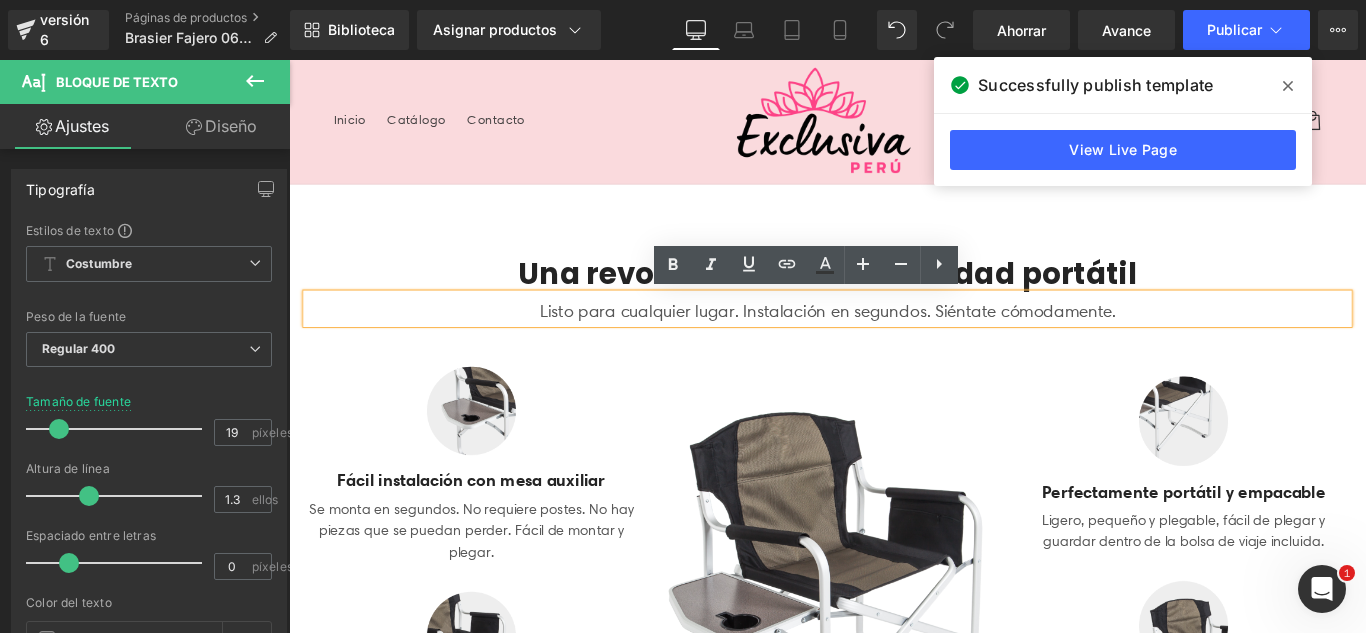 click on "Una revolución en la comodidad portátil Título         Listo para cualquier lugar. Instalación en segundos. Siéntate cómodamente. Bloque de texto         Fila" at bounding box center [894, 312] 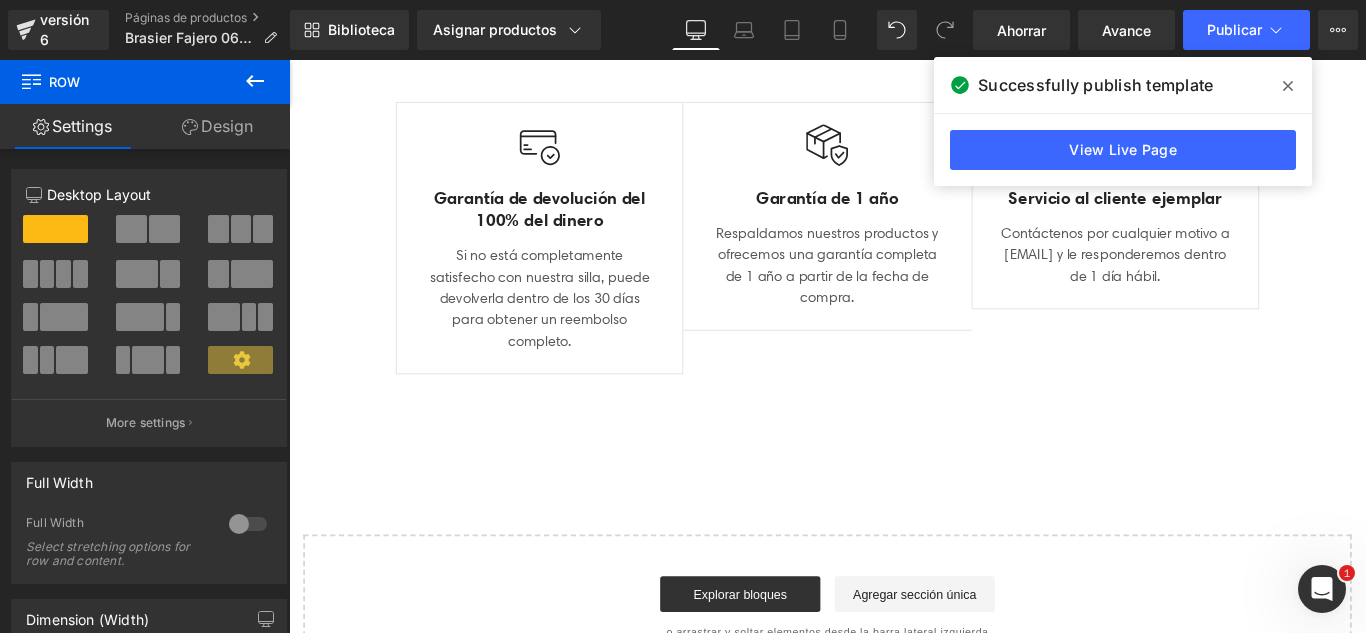 scroll, scrollTop: 1488, scrollLeft: 0, axis: vertical 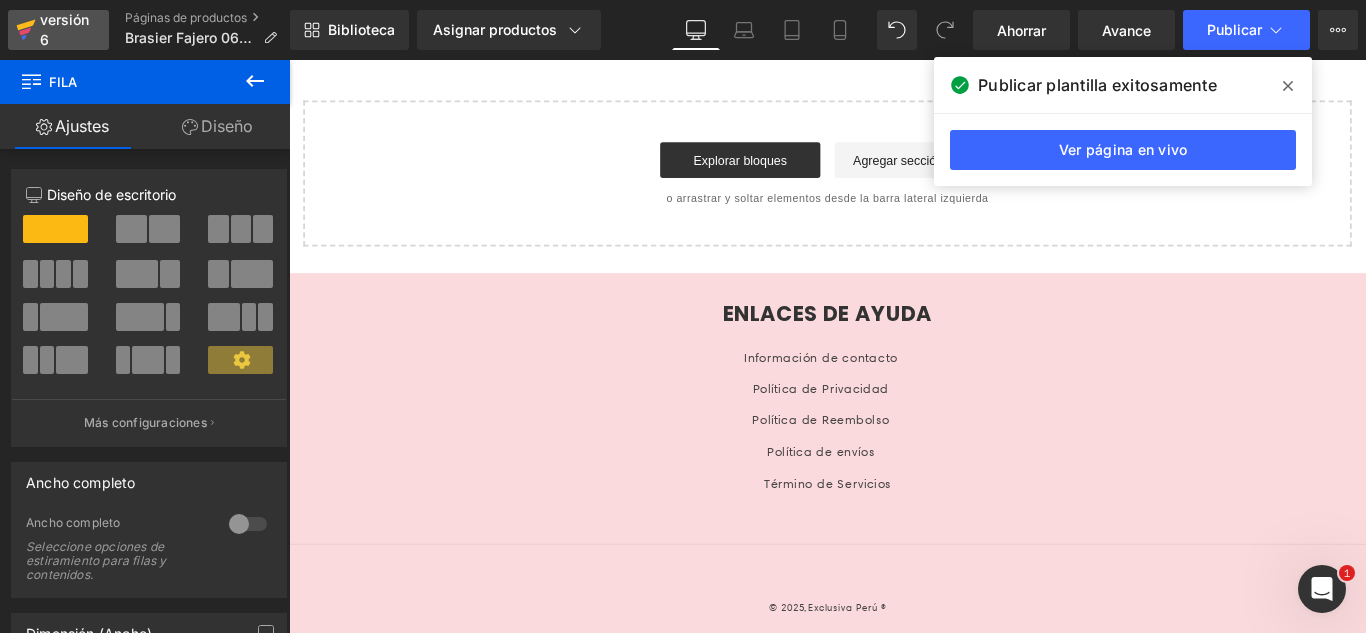 click on "versión 6" at bounding box center (66, 30) 